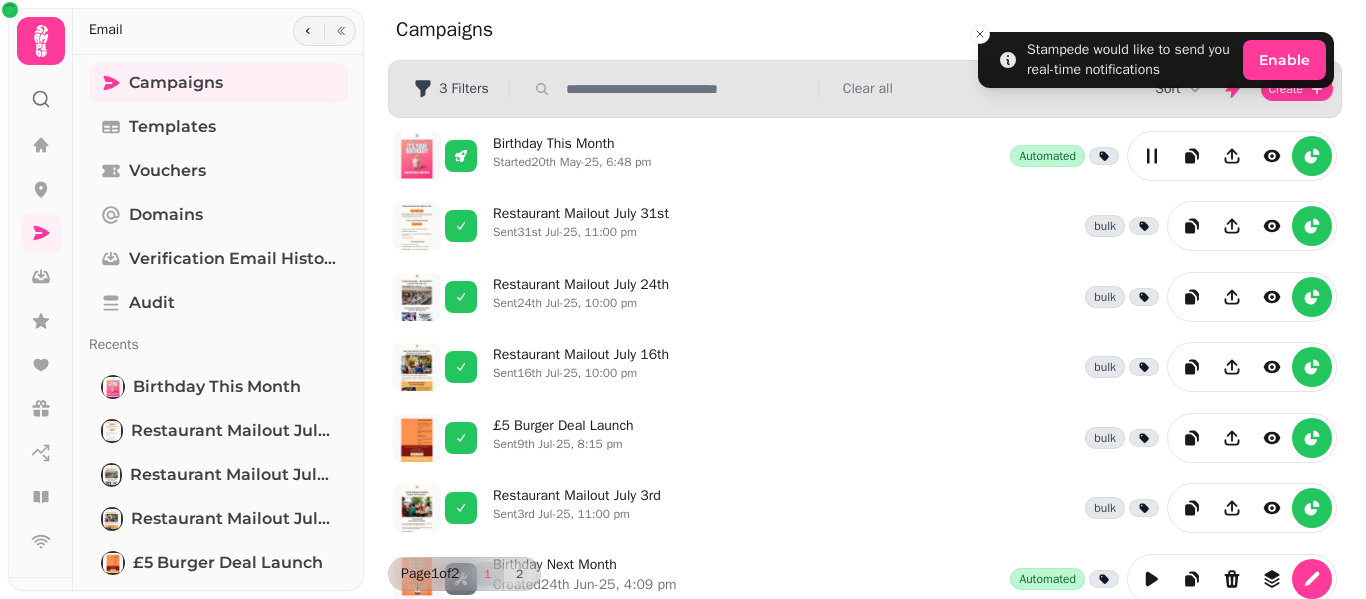 scroll, scrollTop: 0, scrollLeft: 0, axis: both 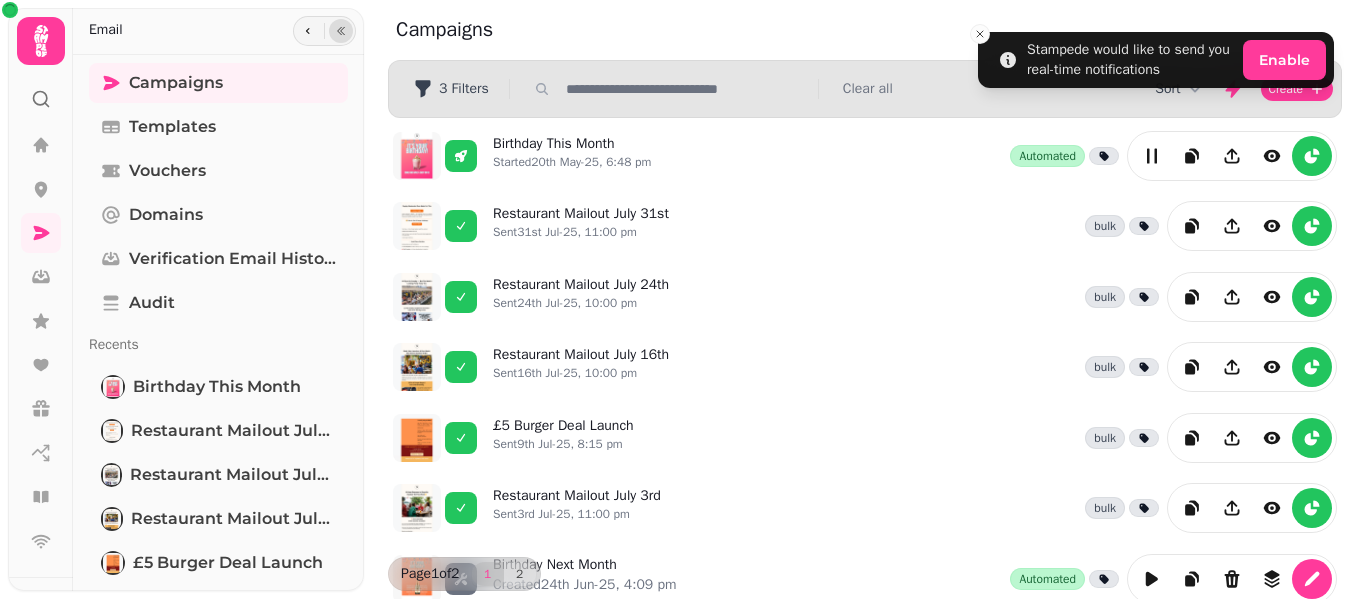 click at bounding box center (341, 31) 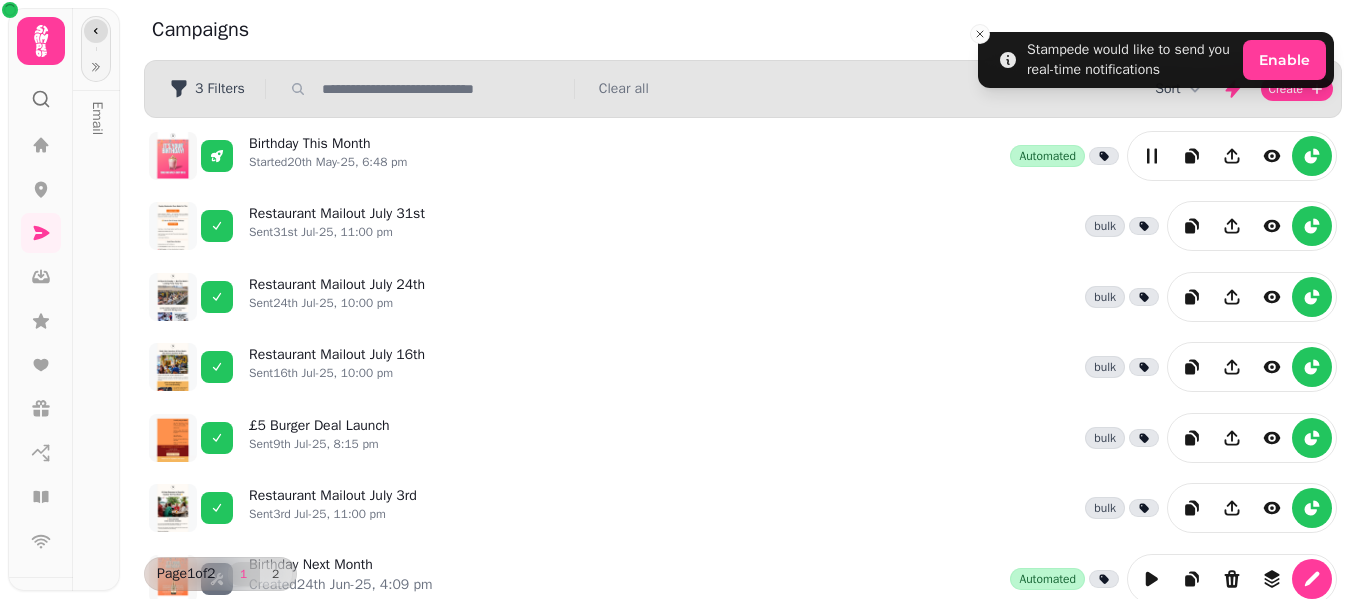 click 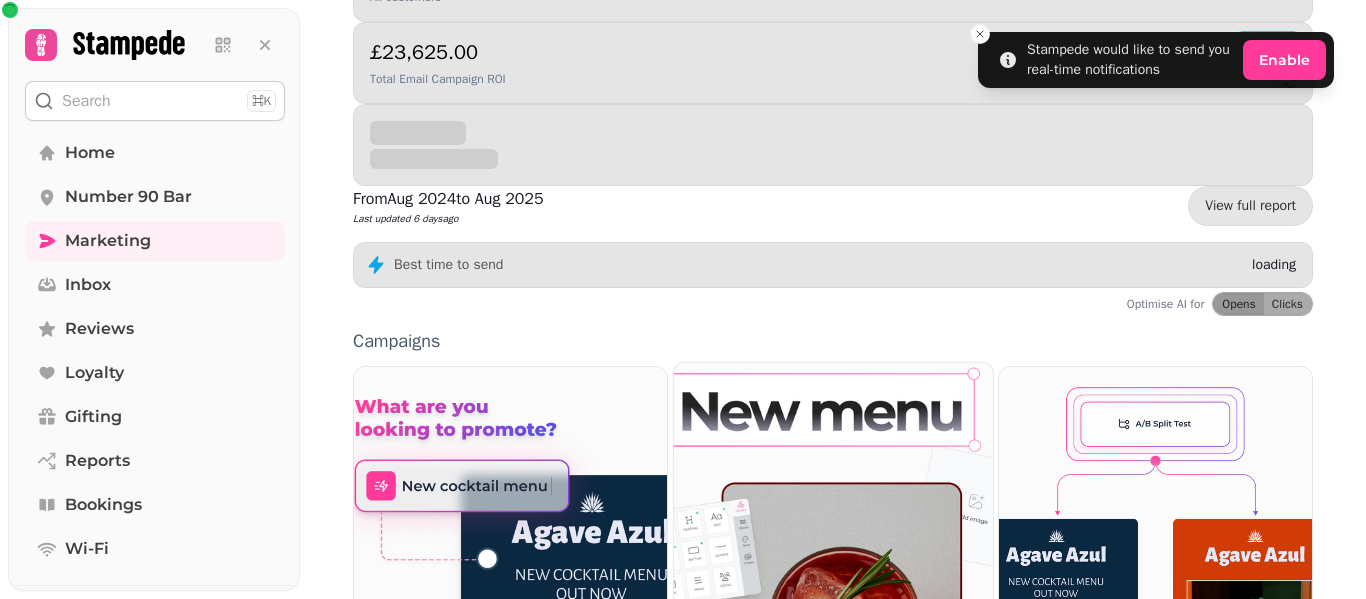 scroll, scrollTop: 600, scrollLeft: 0, axis: vertical 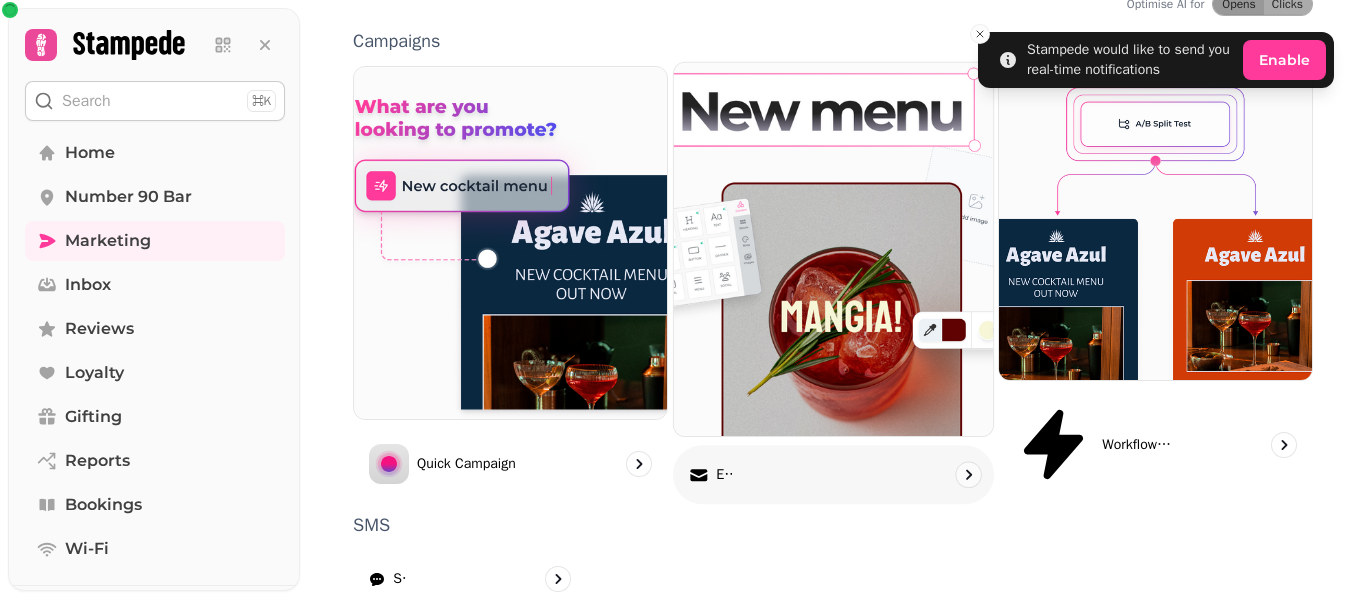 click on "Email" at bounding box center [723, 475] 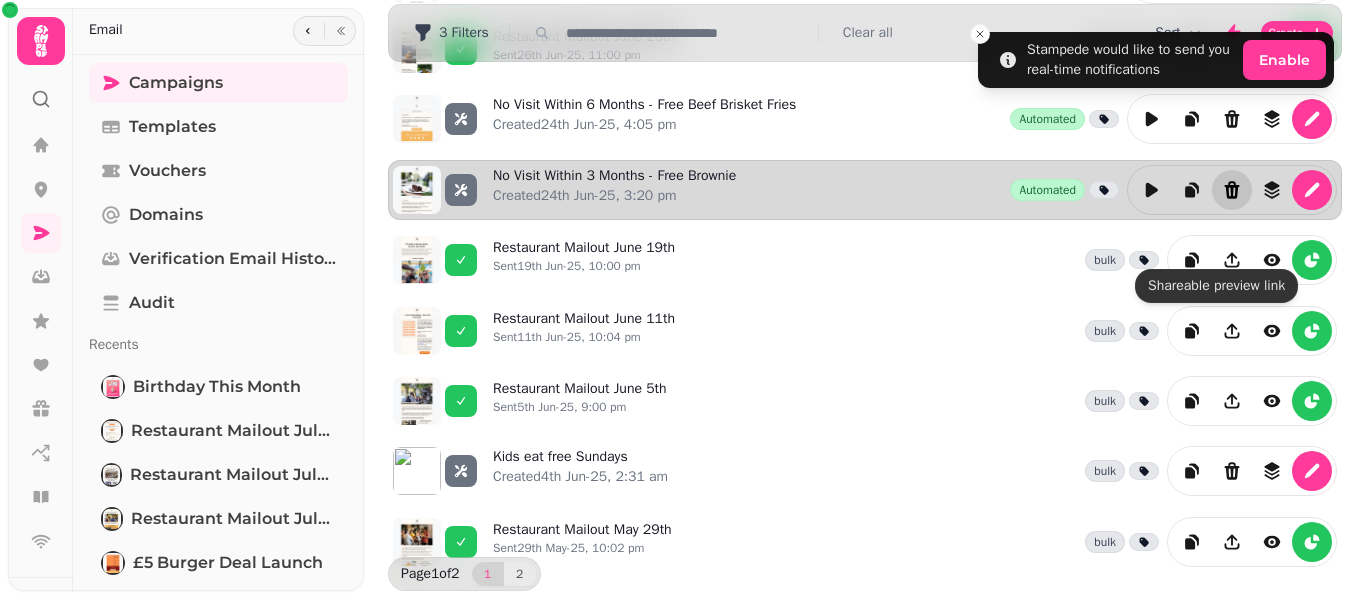 scroll, scrollTop: 615, scrollLeft: 0, axis: vertical 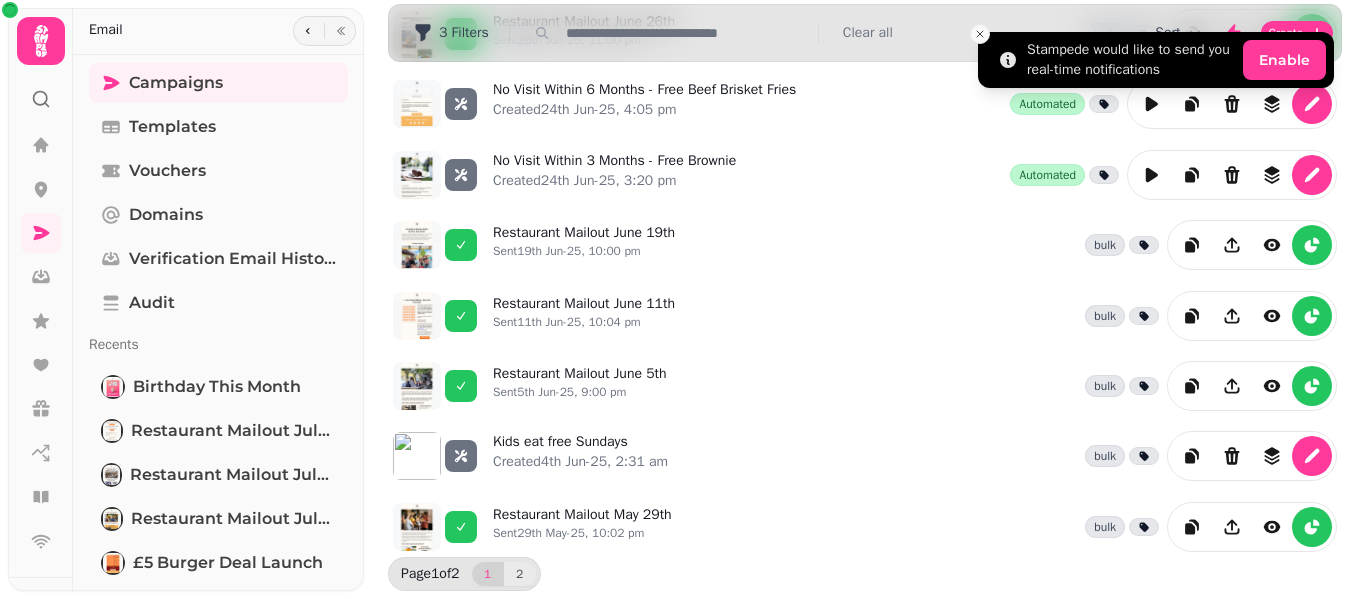 click 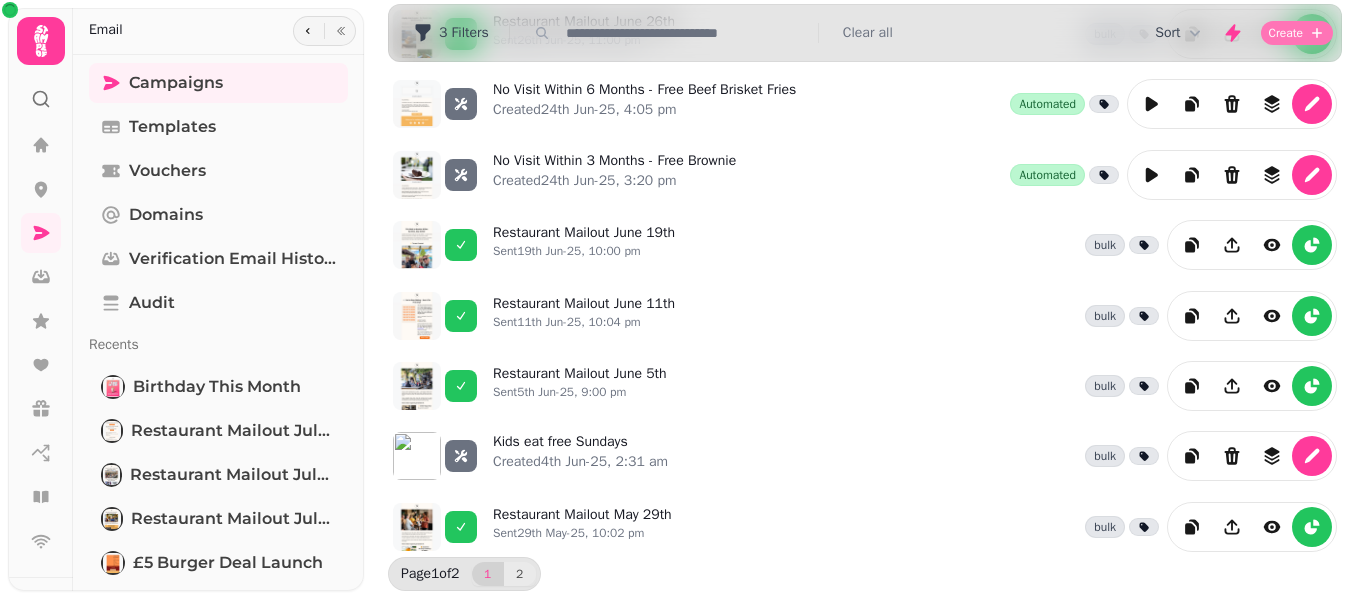 click on "Create" at bounding box center [1286, 33] 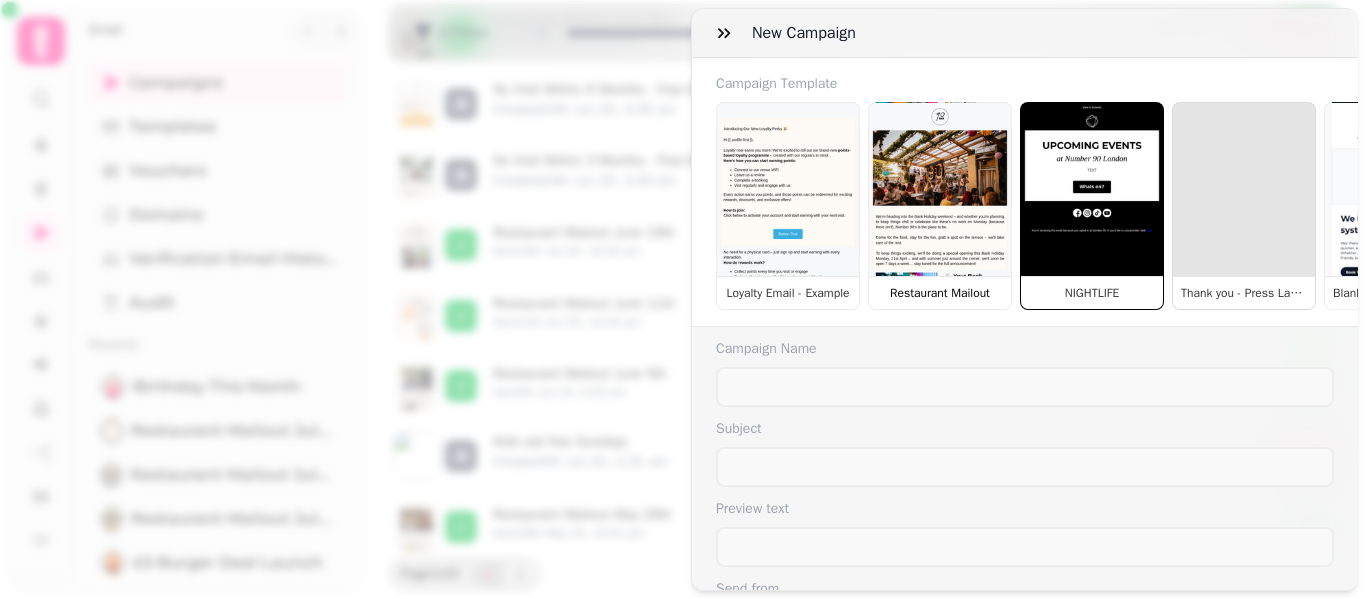 click on "Restaurant Mailout" at bounding box center [940, 206] 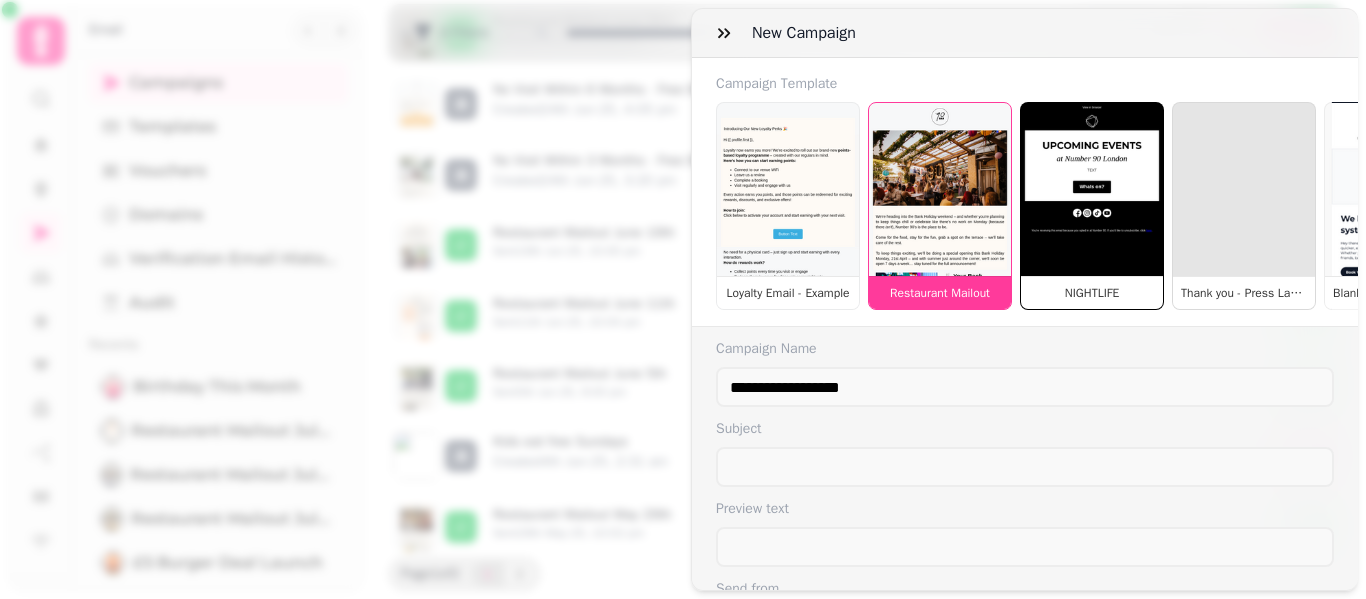 scroll, scrollTop: 100, scrollLeft: 0, axis: vertical 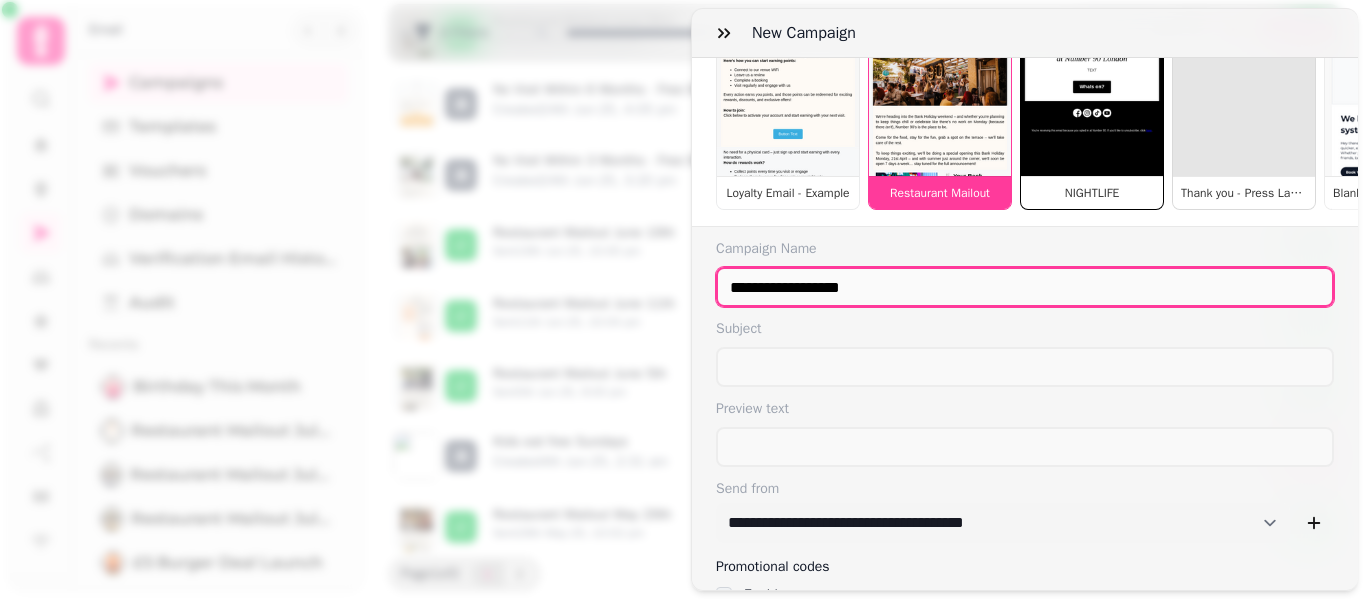 click on "**********" at bounding box center (1025, 287) 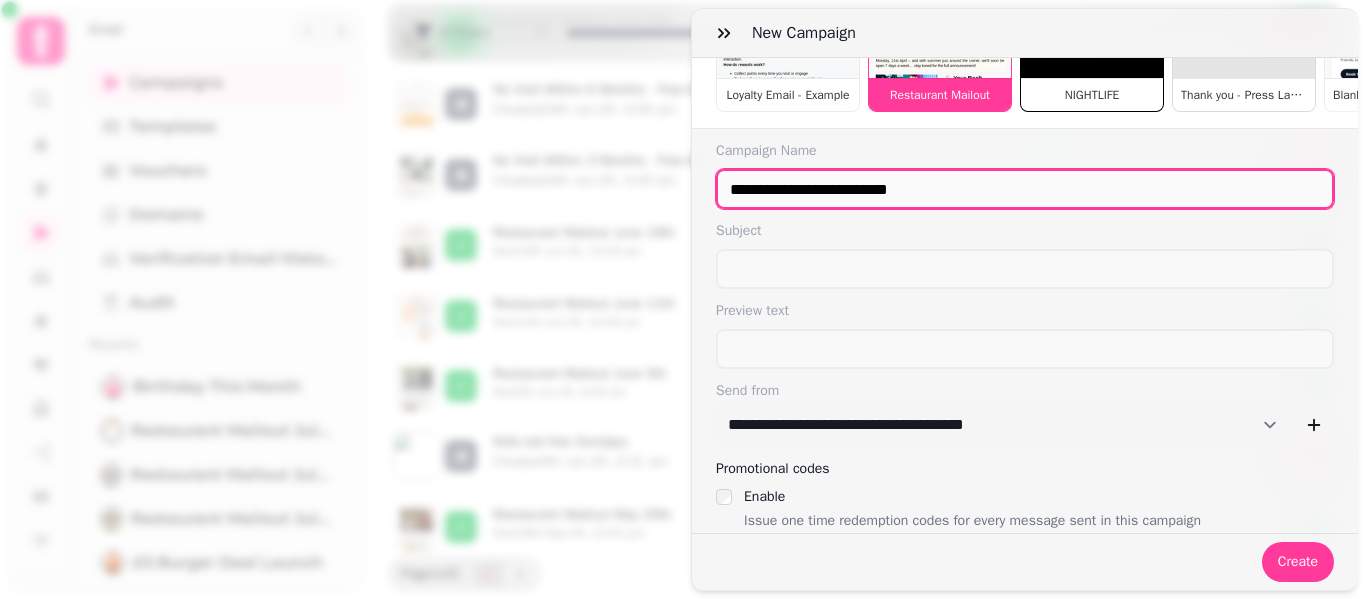 scroll, scrollTop: 228, scrollLeft: 0, axis: vertical 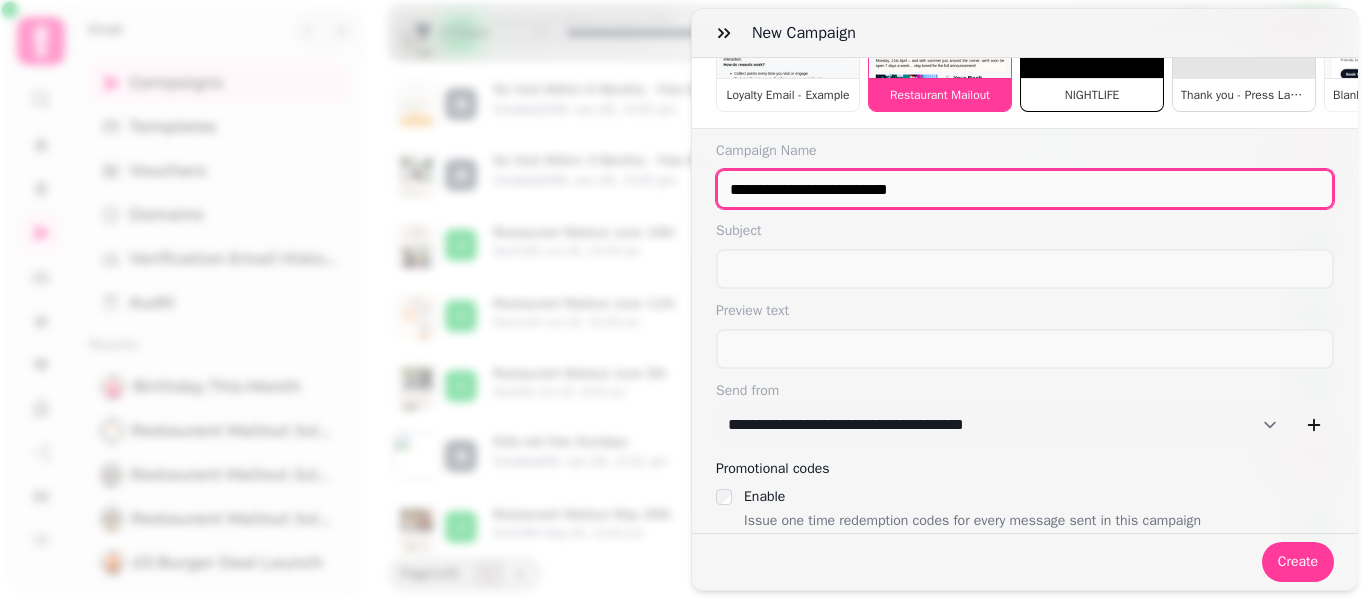 type on "**********" 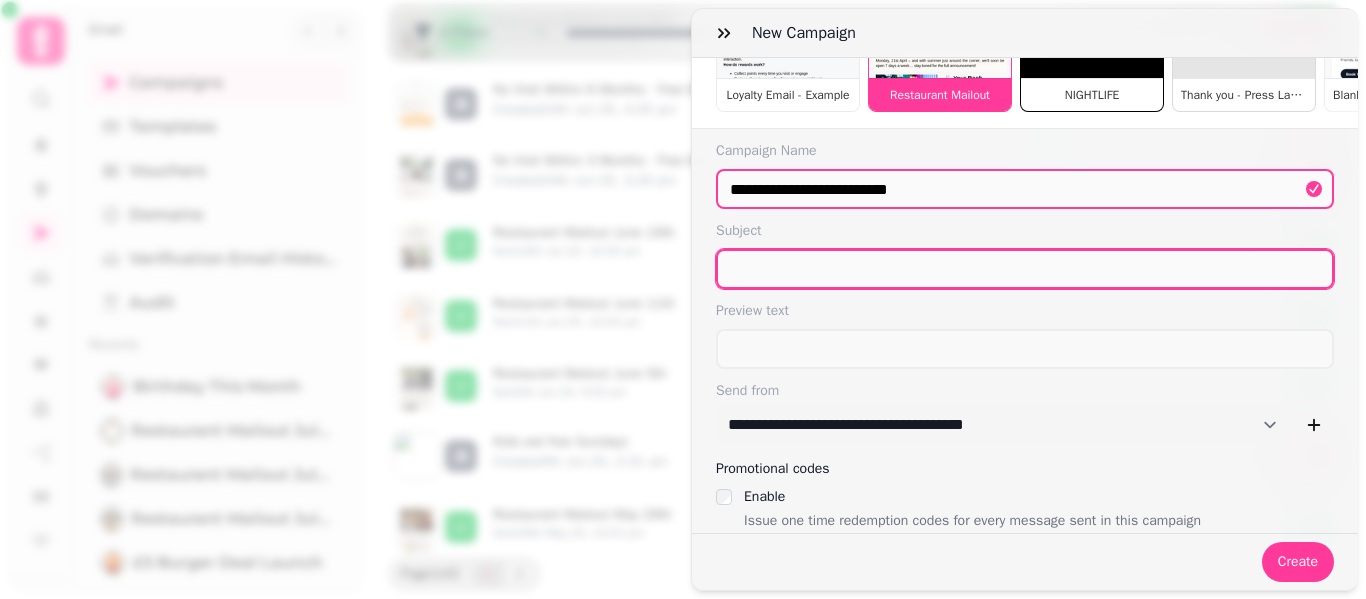 click at bounding box center (1025, 269) 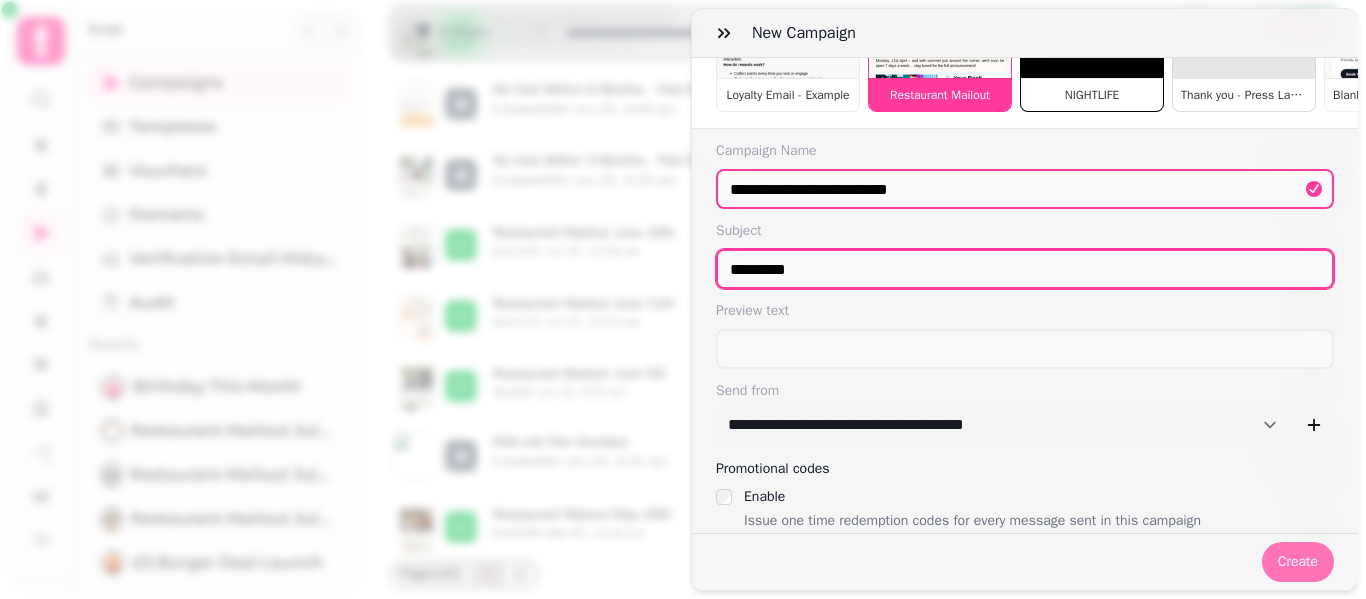 type on "*********" 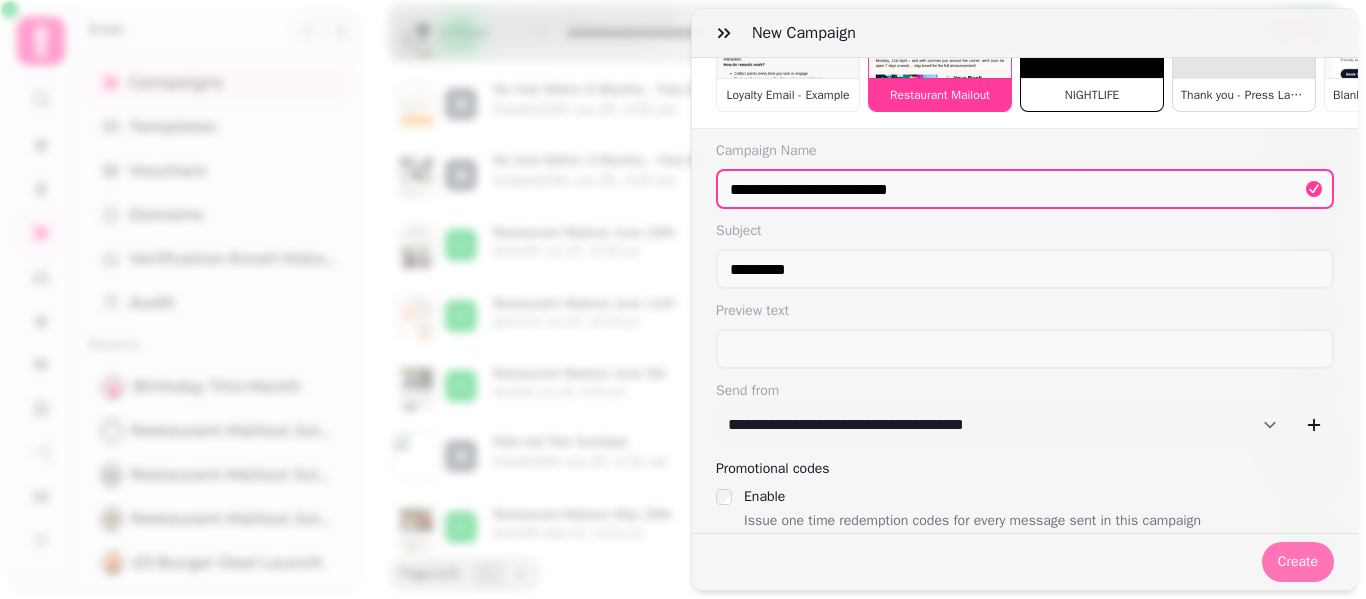 click on "Create" at bounding box center (1298, 562) 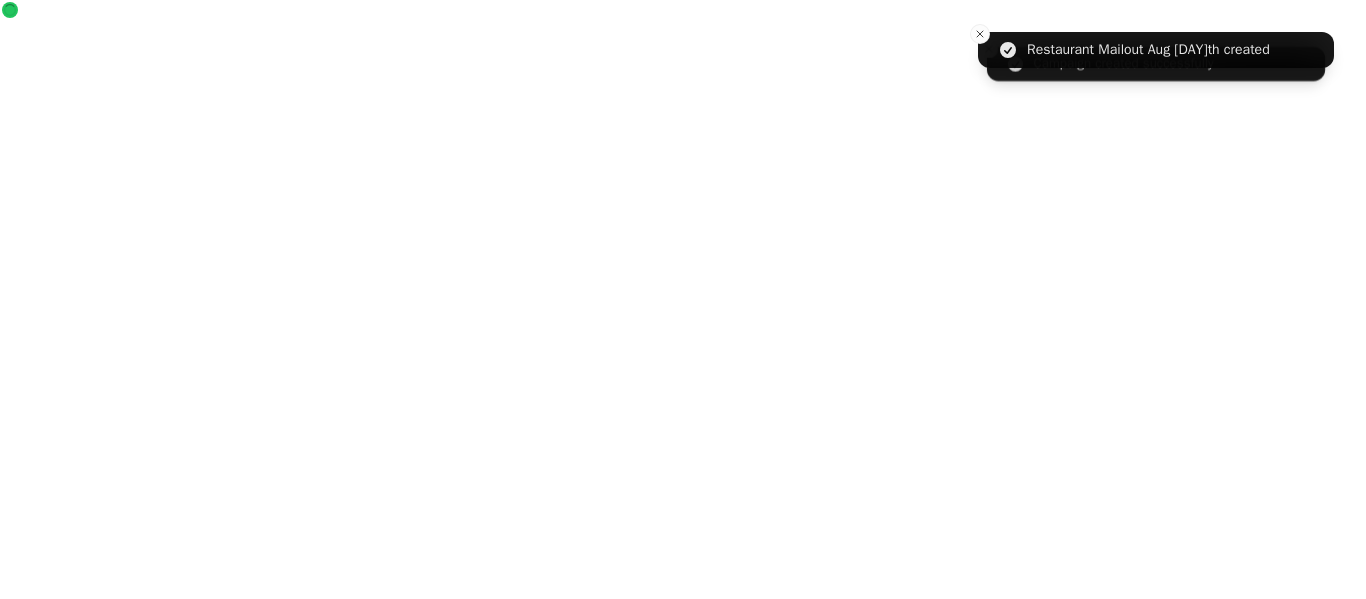 scroll, scrollTop: 0, scrollLeft: 0, axis: both 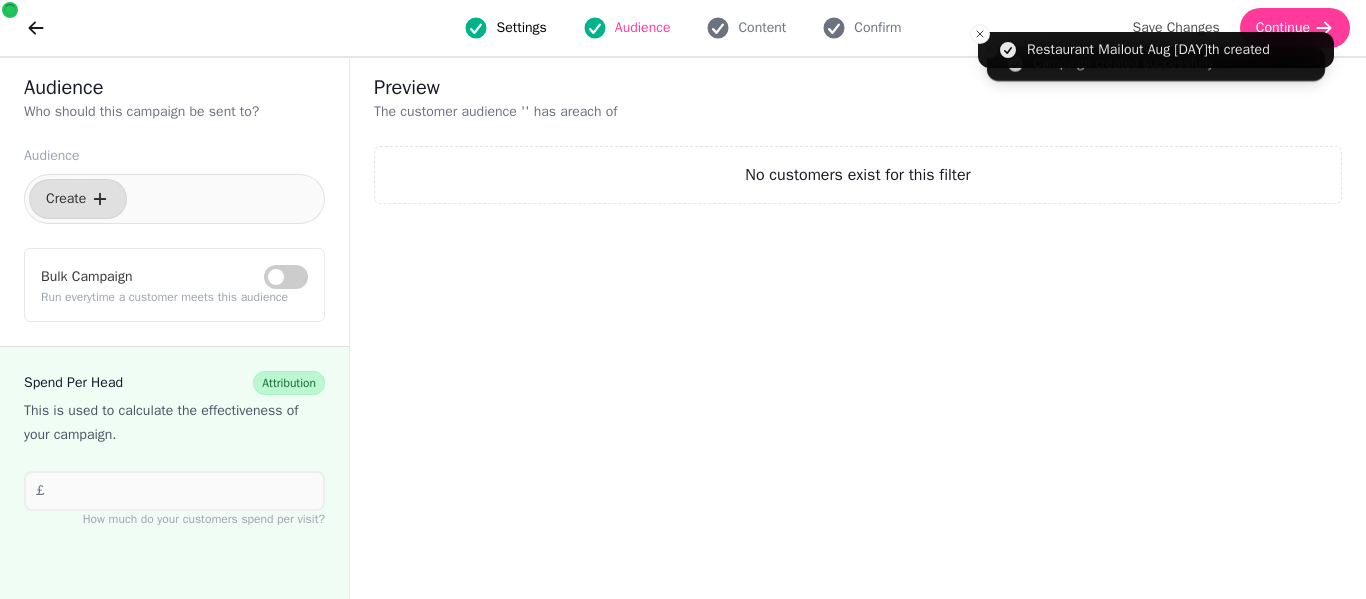 select on "***" 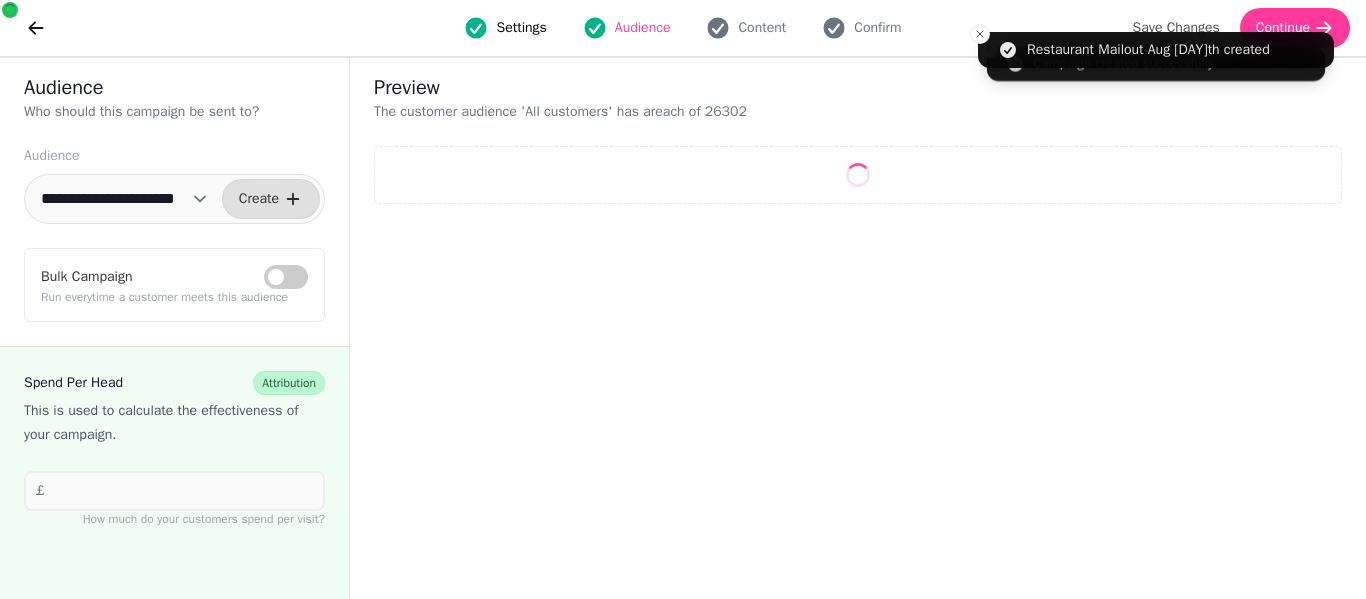 select on "**" 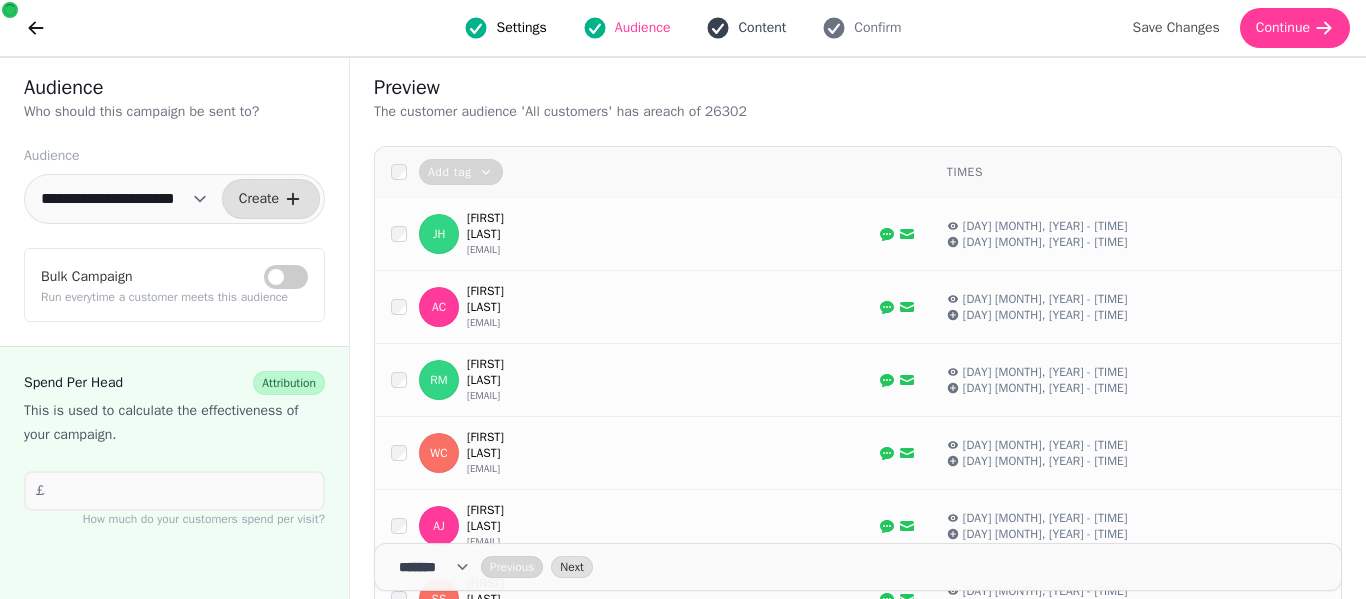 click on "Content" at bounding box center (762, 28) 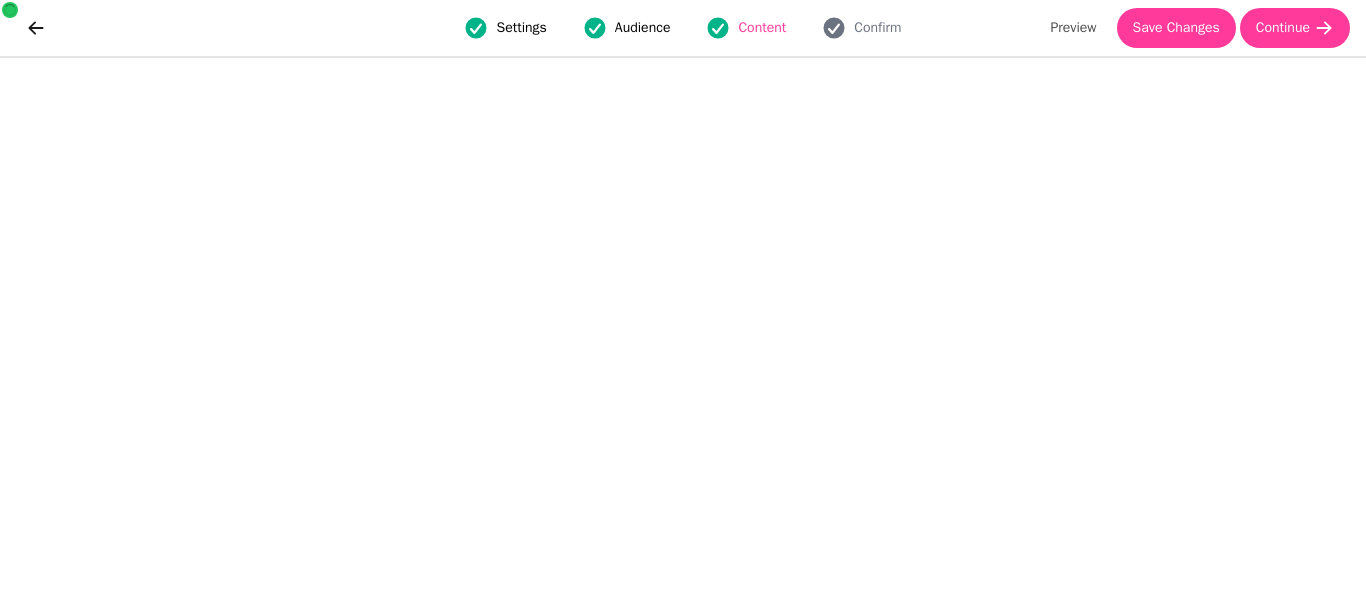 scroll, scrollTop: 44, scrollLeft: 0, axis: vertical 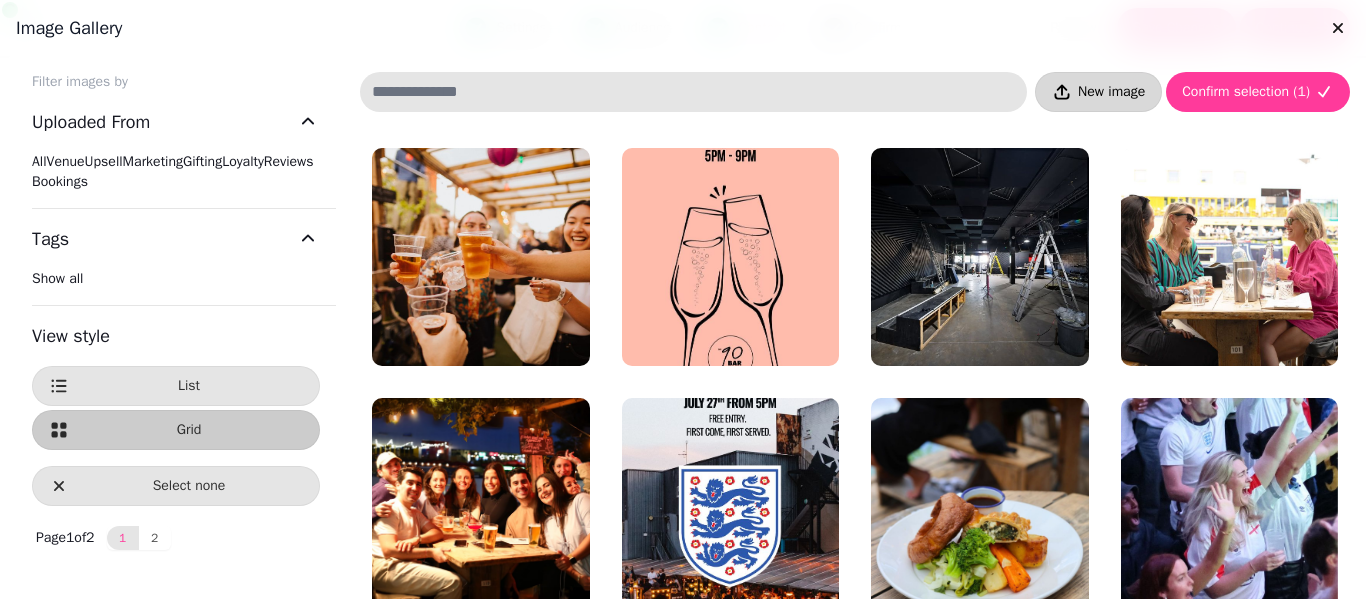 click on "New image" at bounding box center [1111, 92] 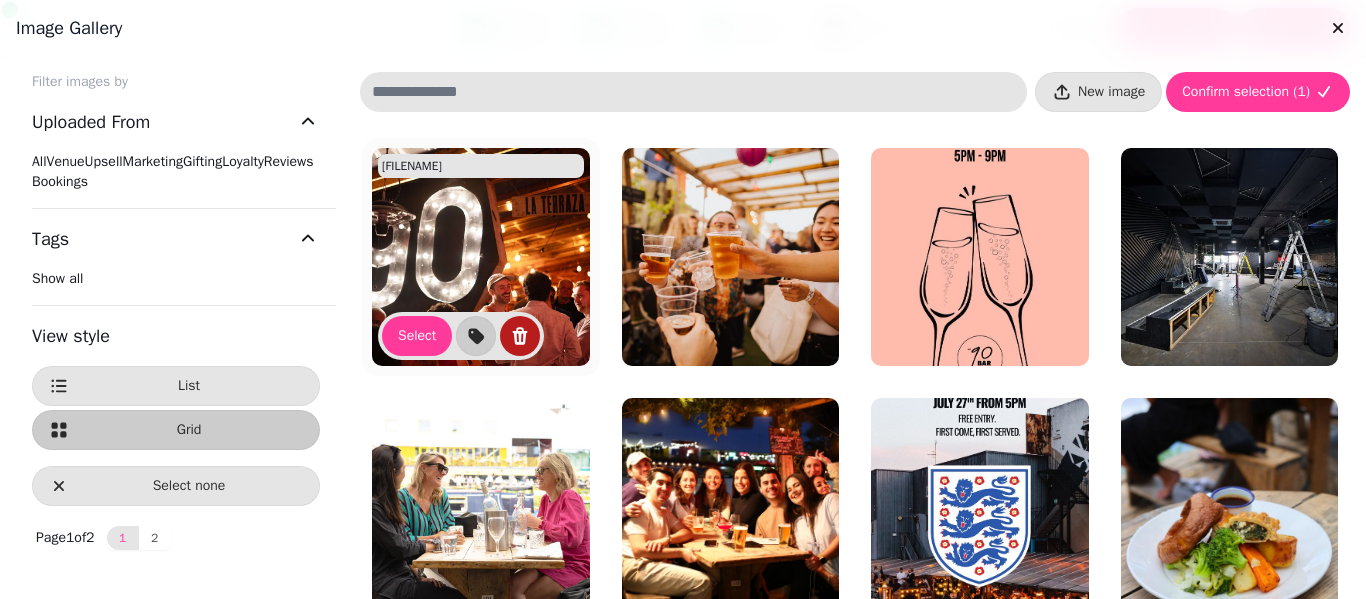 click 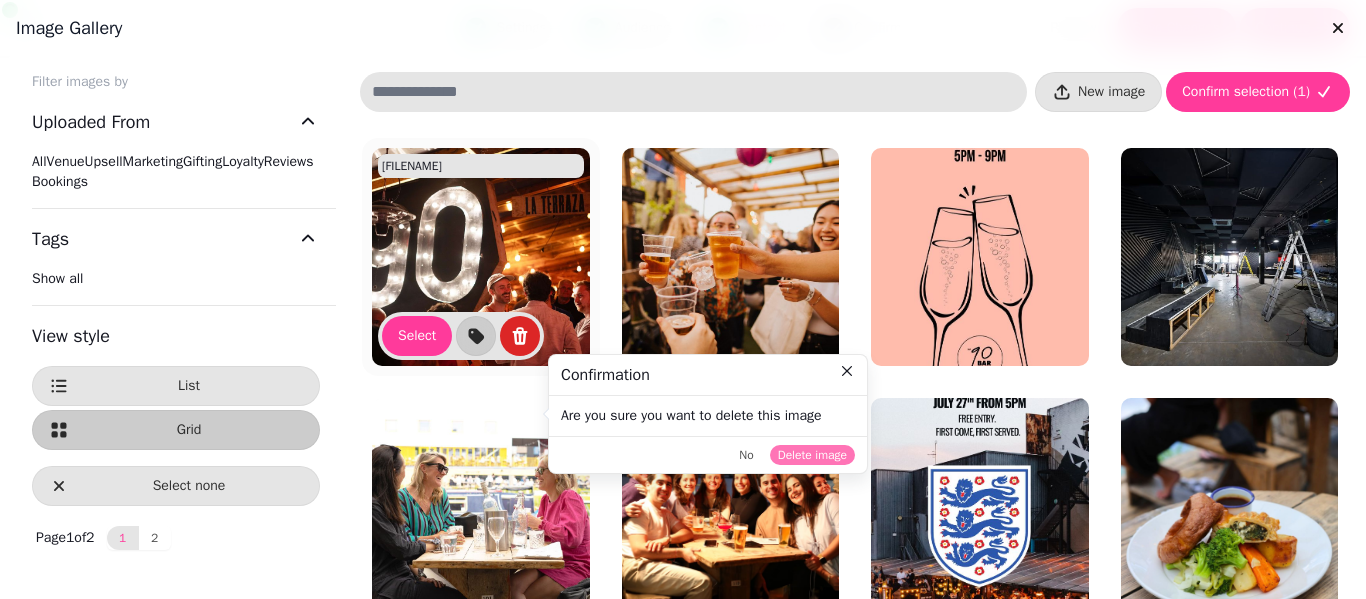 click on "Delete image" at bounding box center (812, 455) 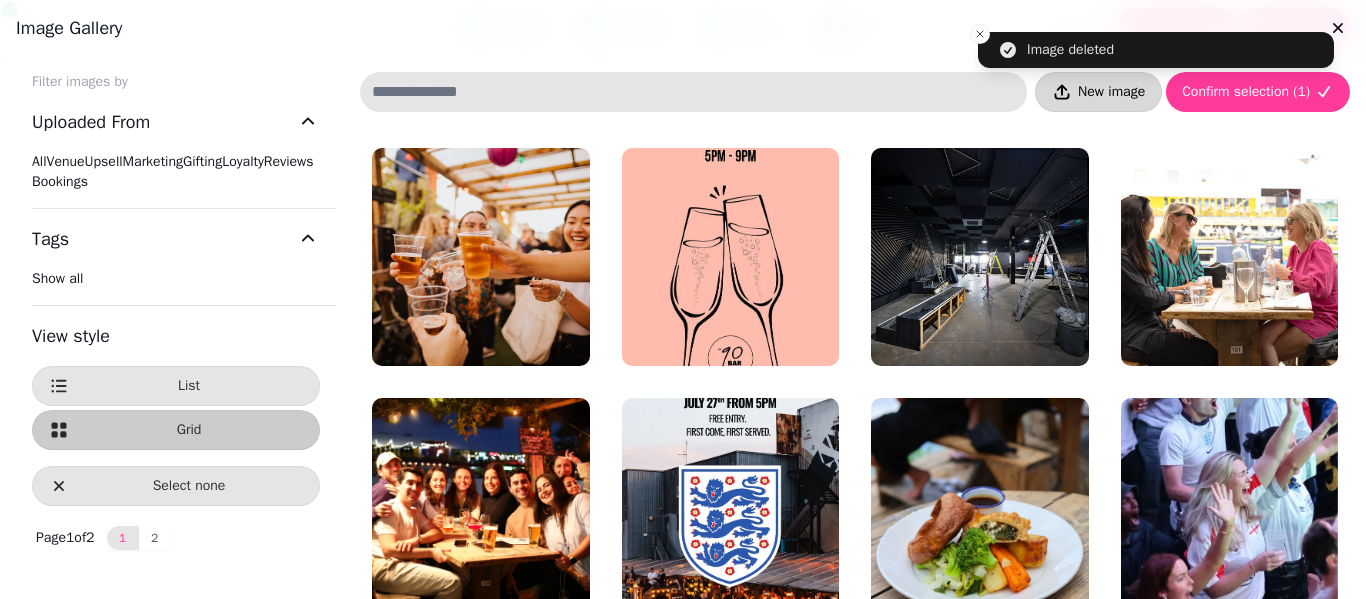 click on "New image" at bounding box center [1098, 92] 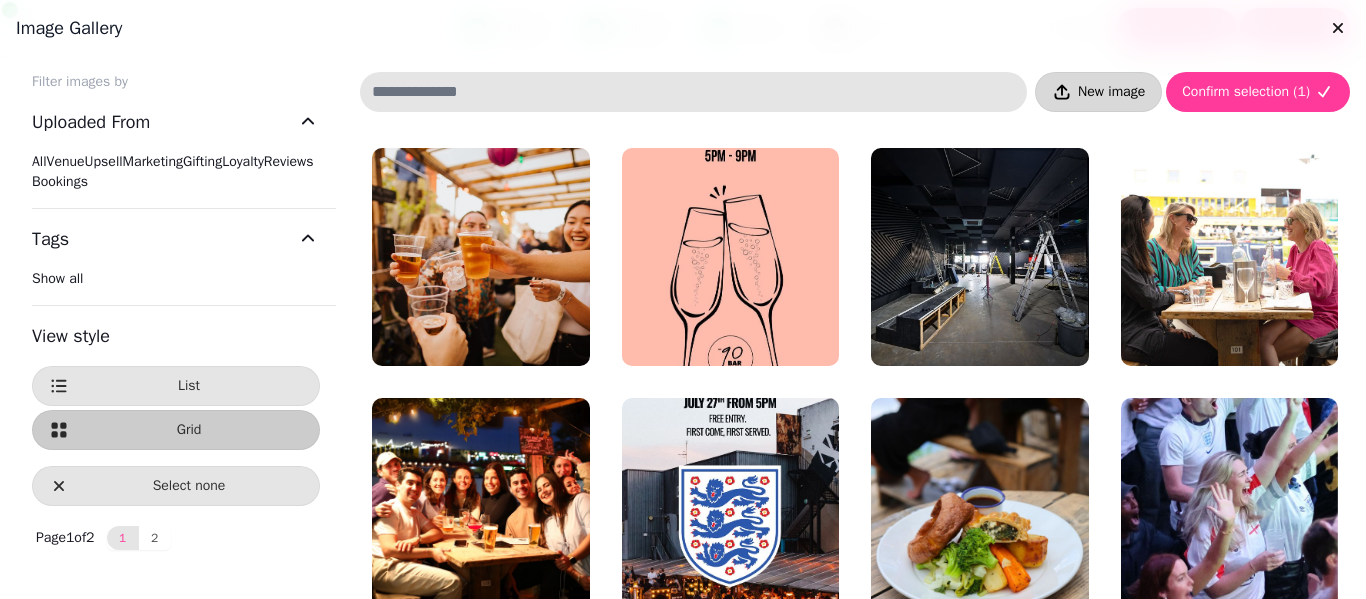 click on "New image" at bounding box center (1111, 92) 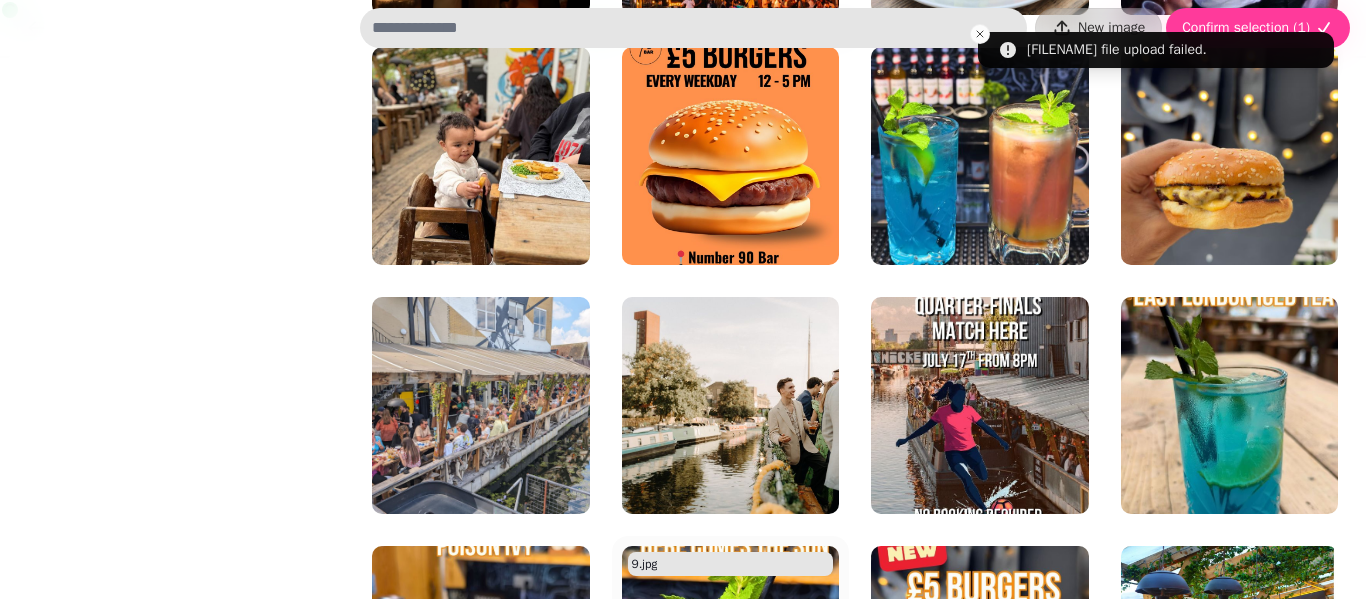 scroll, scrollTop: 0, scrollLeft: 0, axis: both 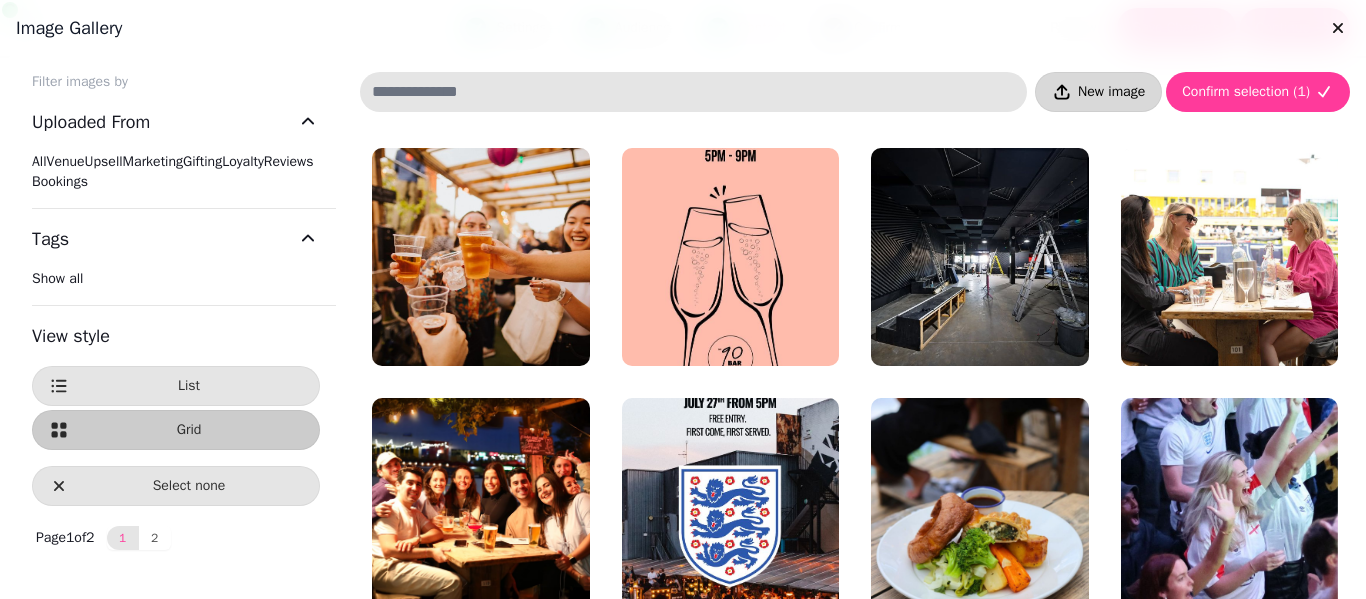 click 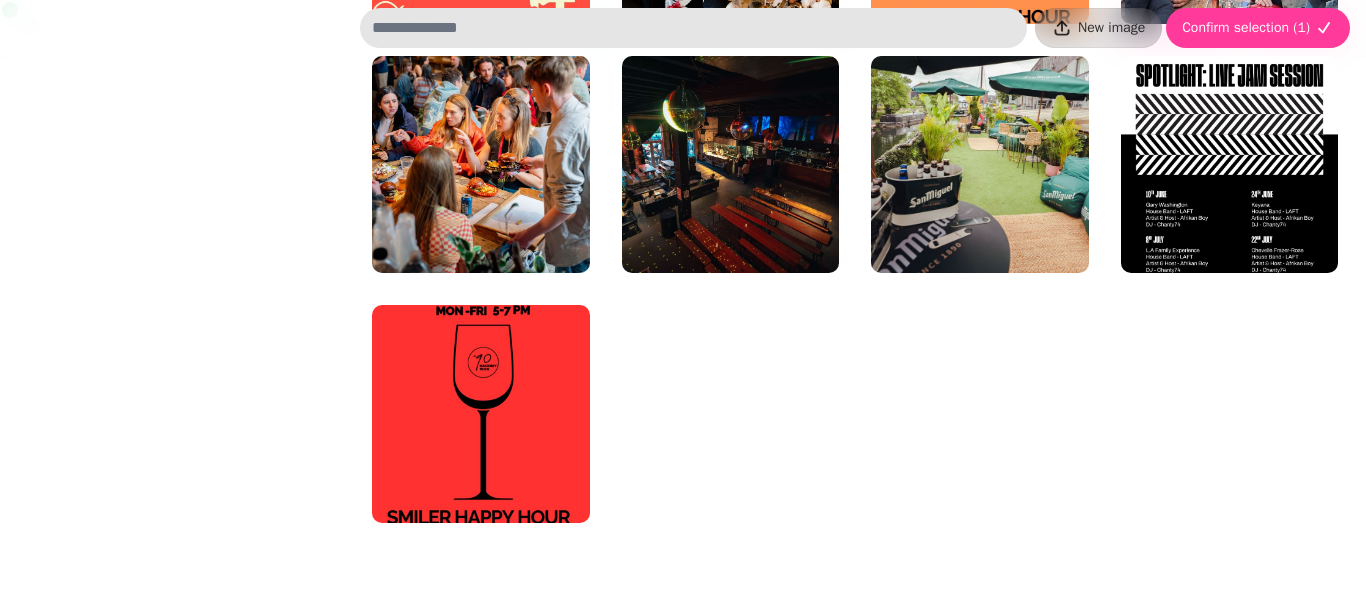 scroll, scrollTop: 3463, scrollLeft: 0, axis: vertical 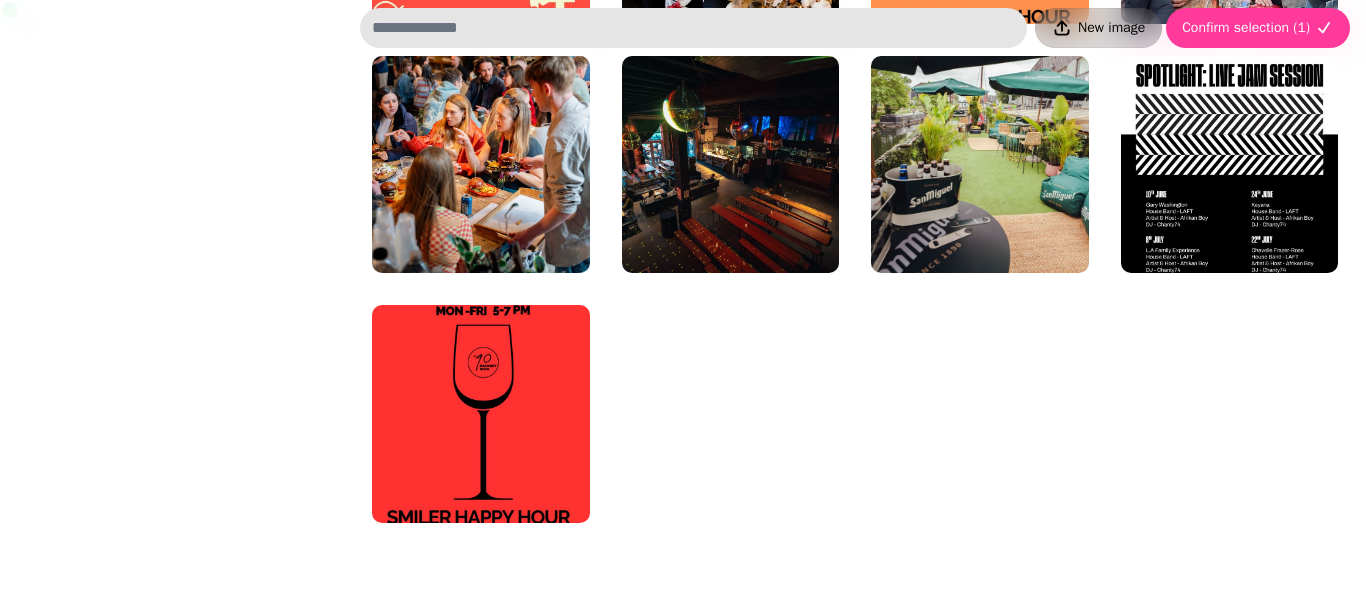 click on "New image" at bounding box center [1111, 28] 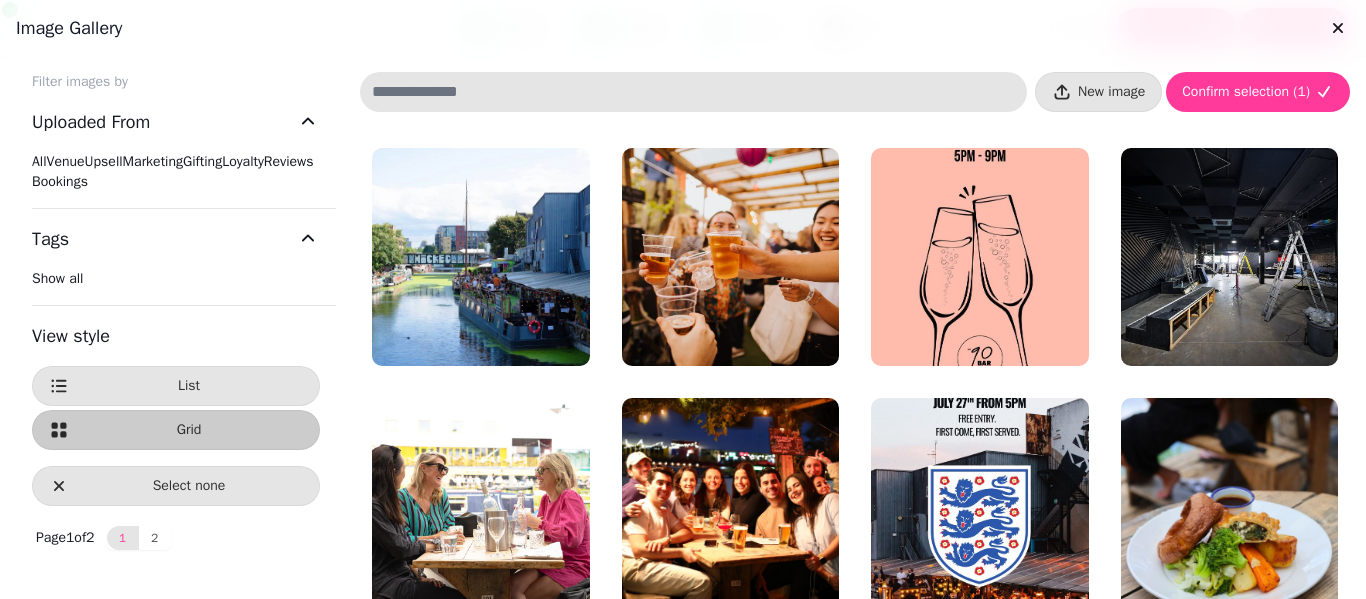 click on "New image Confirm selection ( 1 )" at bounding box center (855, 1722) 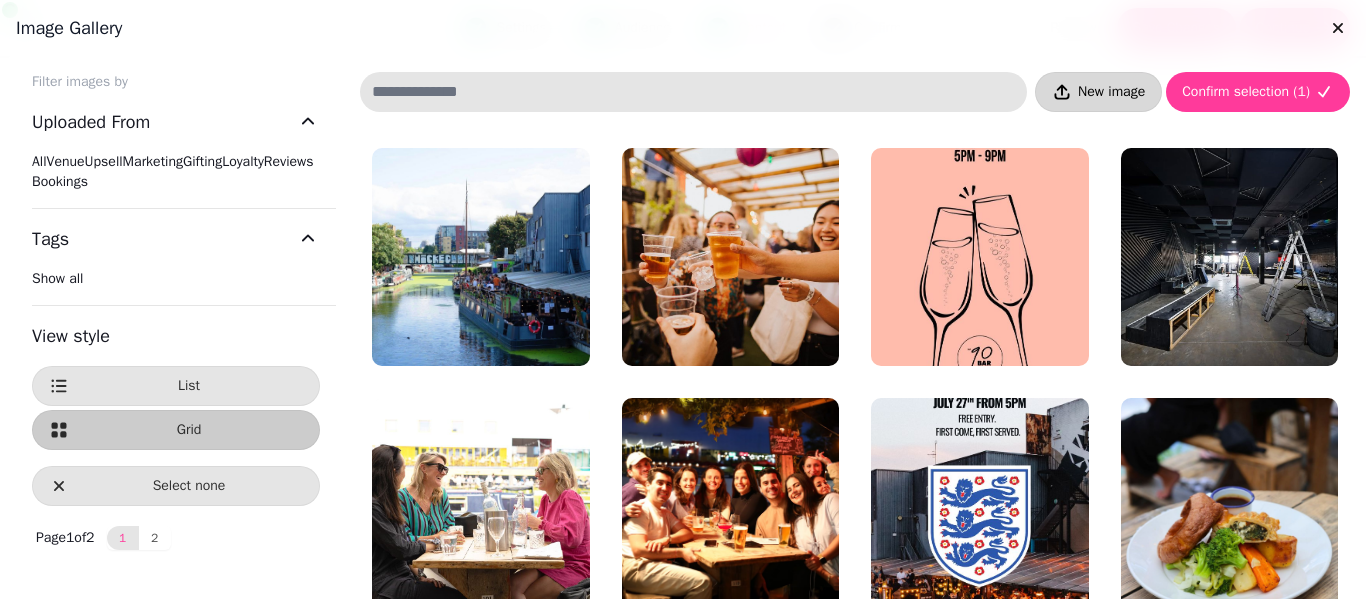 click on "New image" at bounding box center (1111, 92) 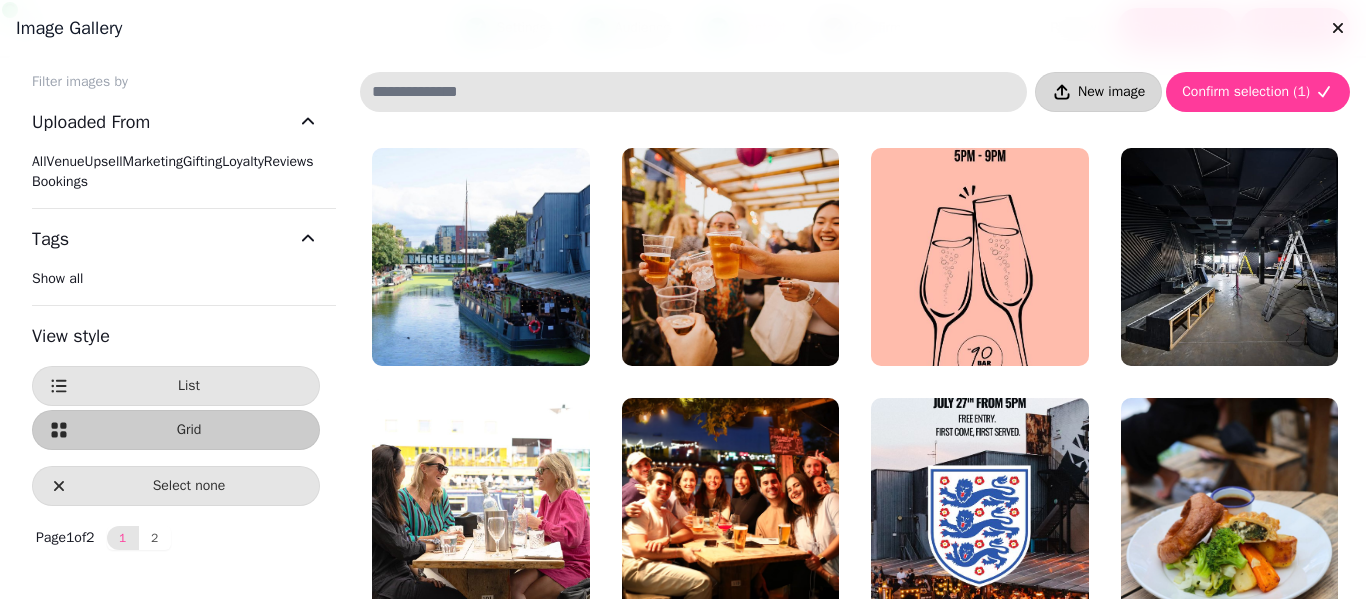 click on "New image" at bounding box center (1111, 92) 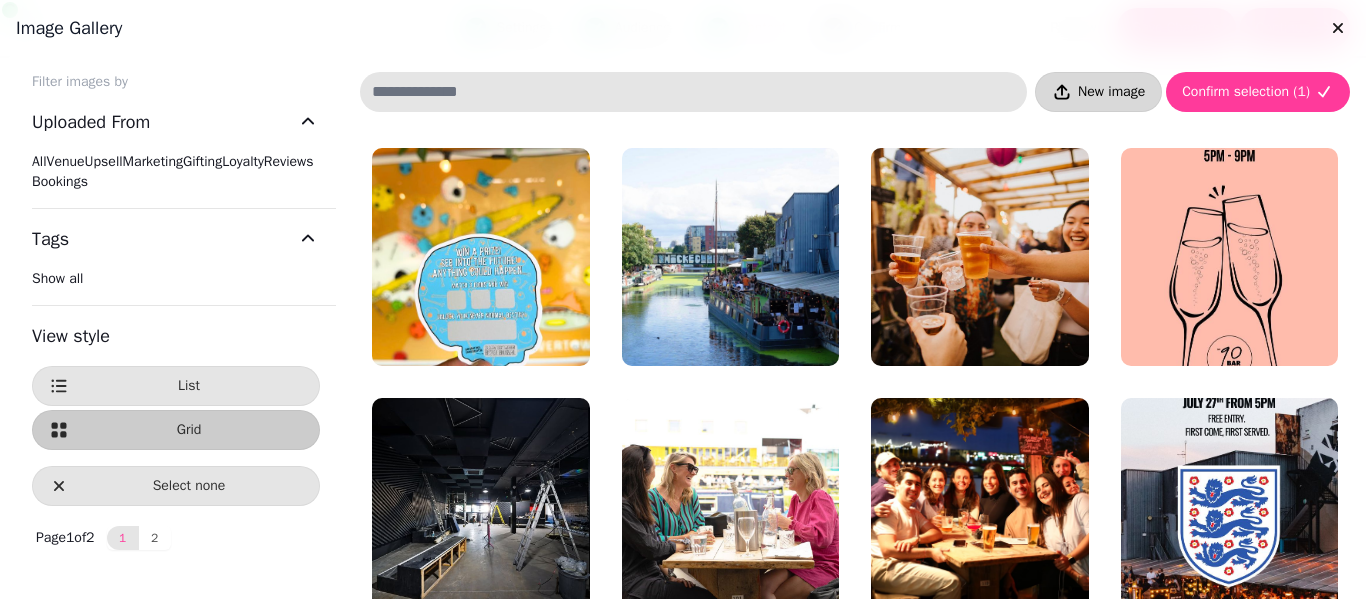 click on "New image" at bounding box center (1111, 92) 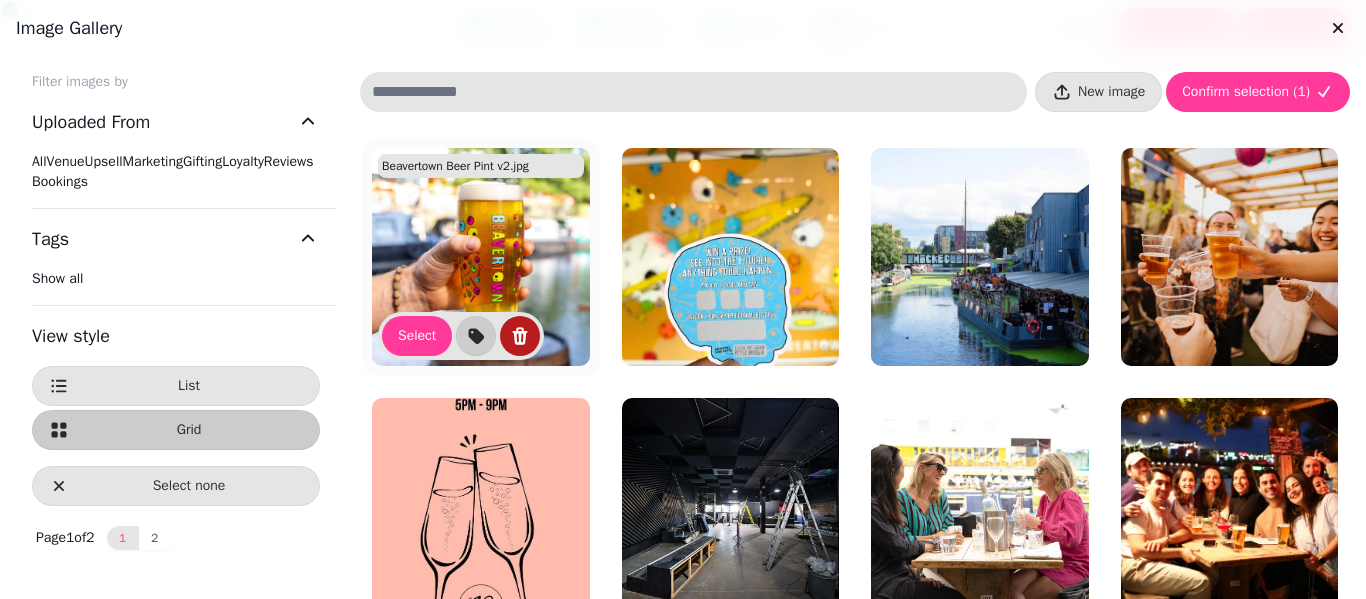 click 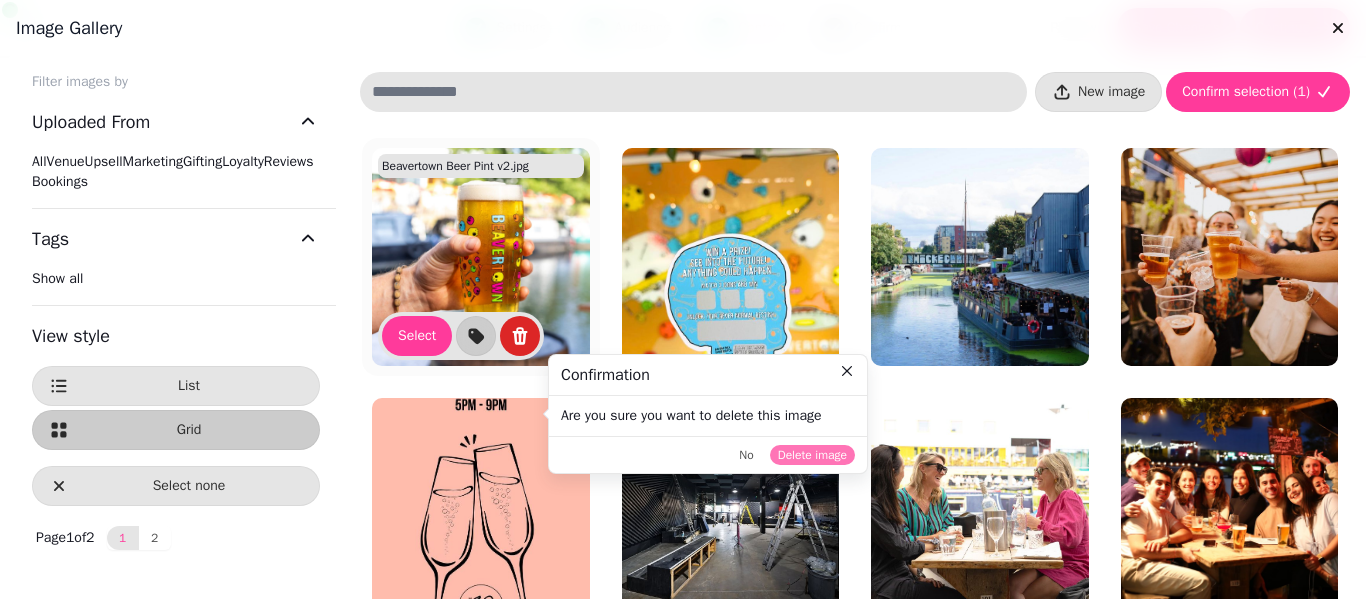 click on "Delete image" at bounding box center (812, 455) 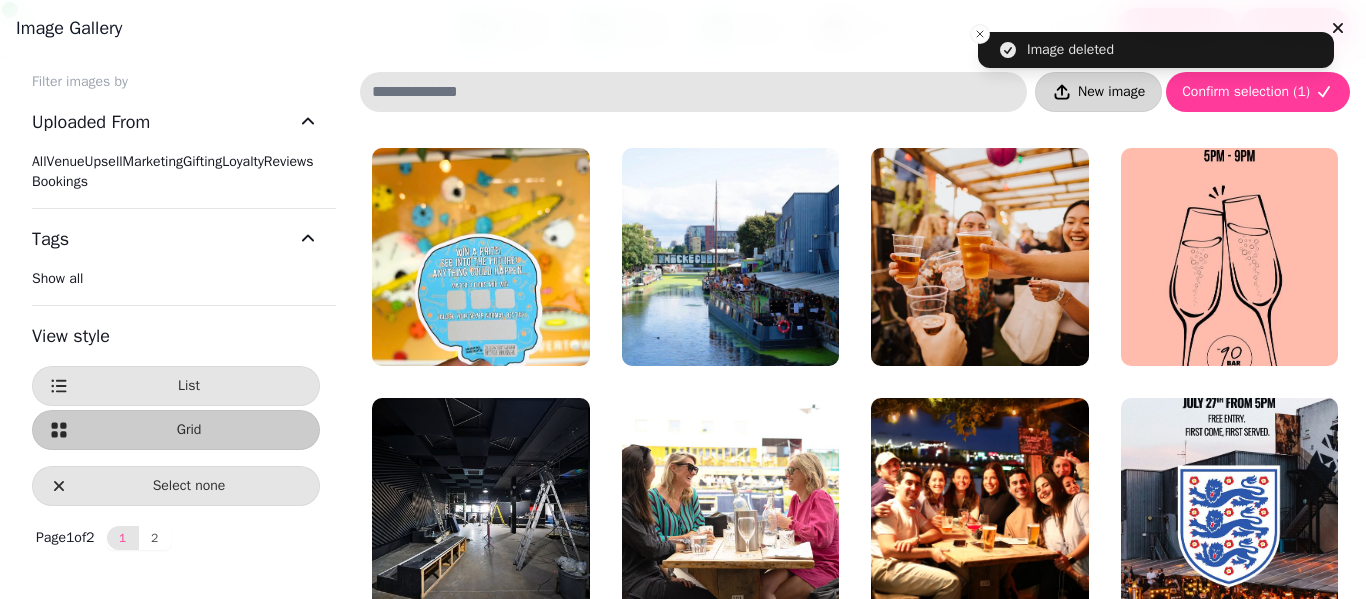 click on "New image" at bounding box center (1098, 92) 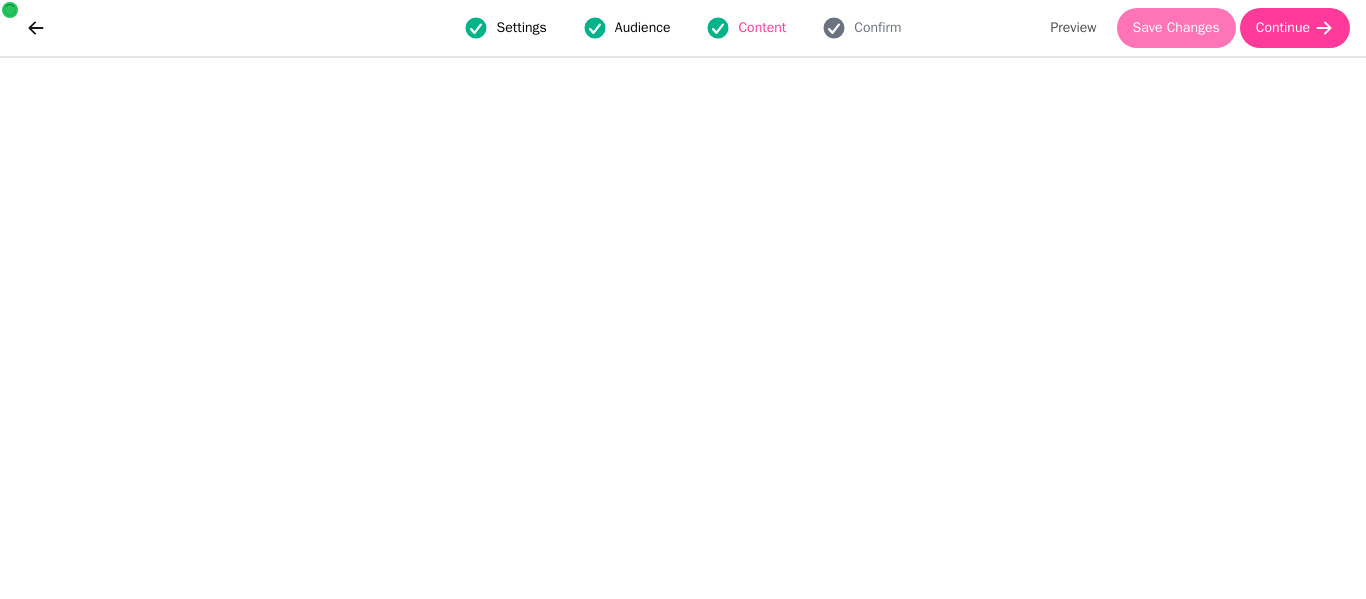 click on "Save Changes" at bounding box center [1176, 28] 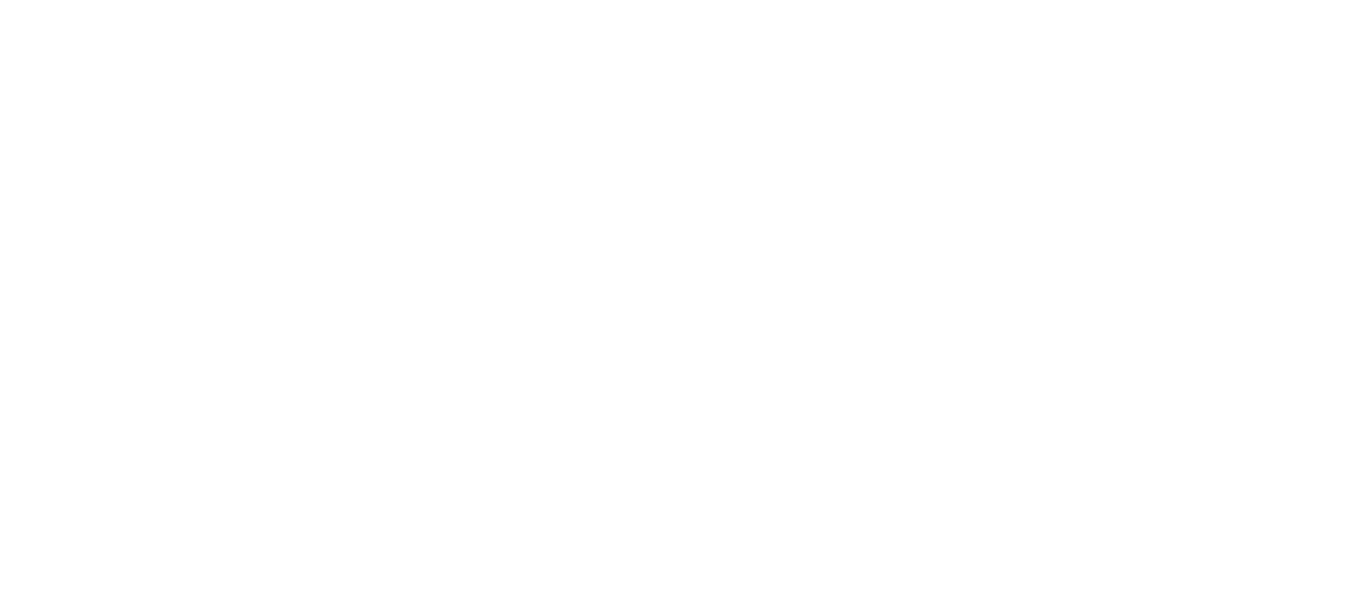 scroll, scrollTop: 0, scrollLeft: 0, axis: both 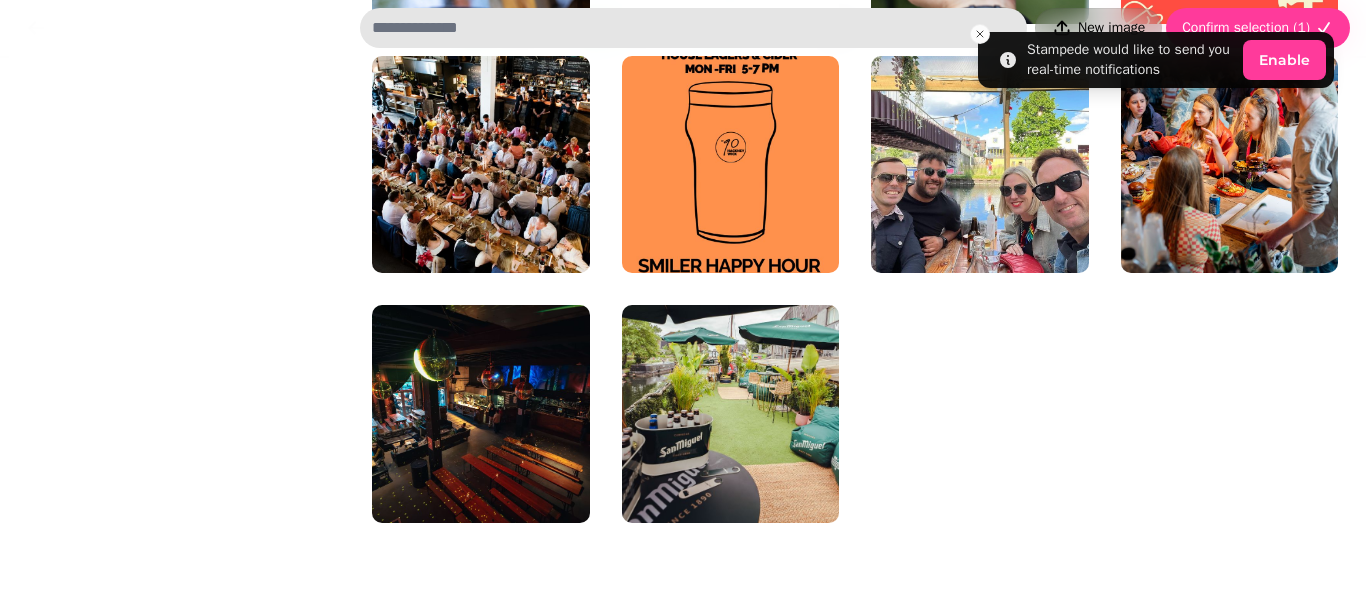 click on "New image" at bounding box center [1111, 28] 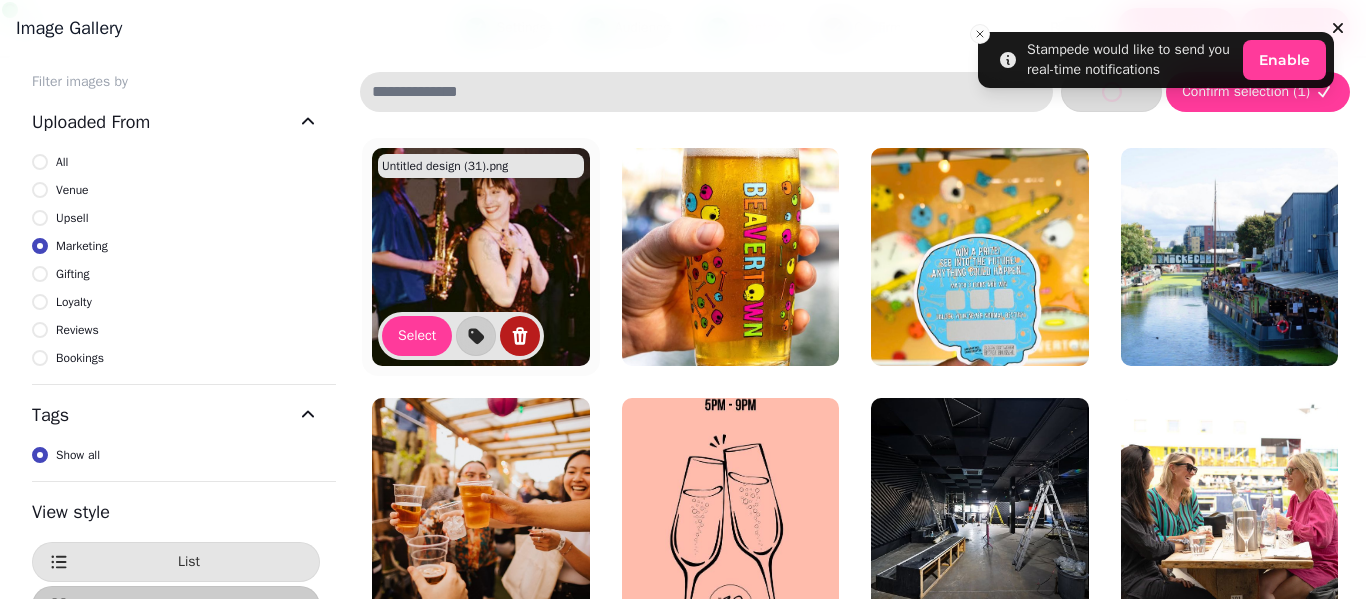 click at bounding box center (520, 336) 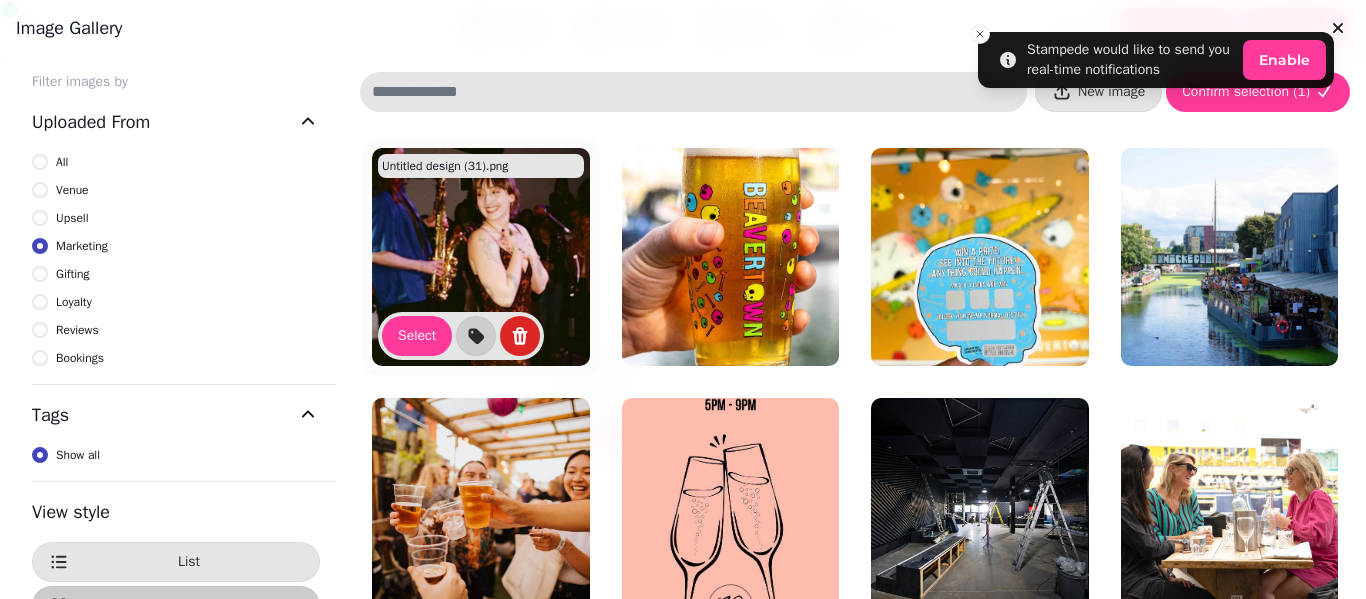 click on "Delete image" at bounding box center [620, 439] 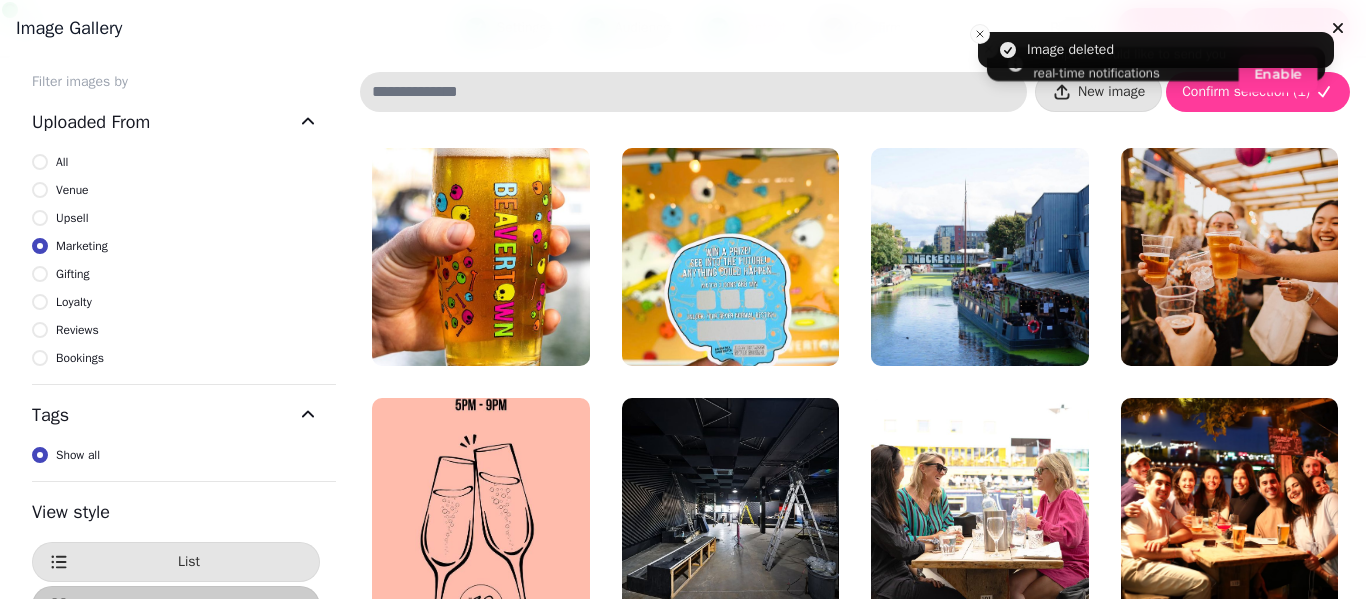 click on "Image gallery" at bounding box center (683, 28) 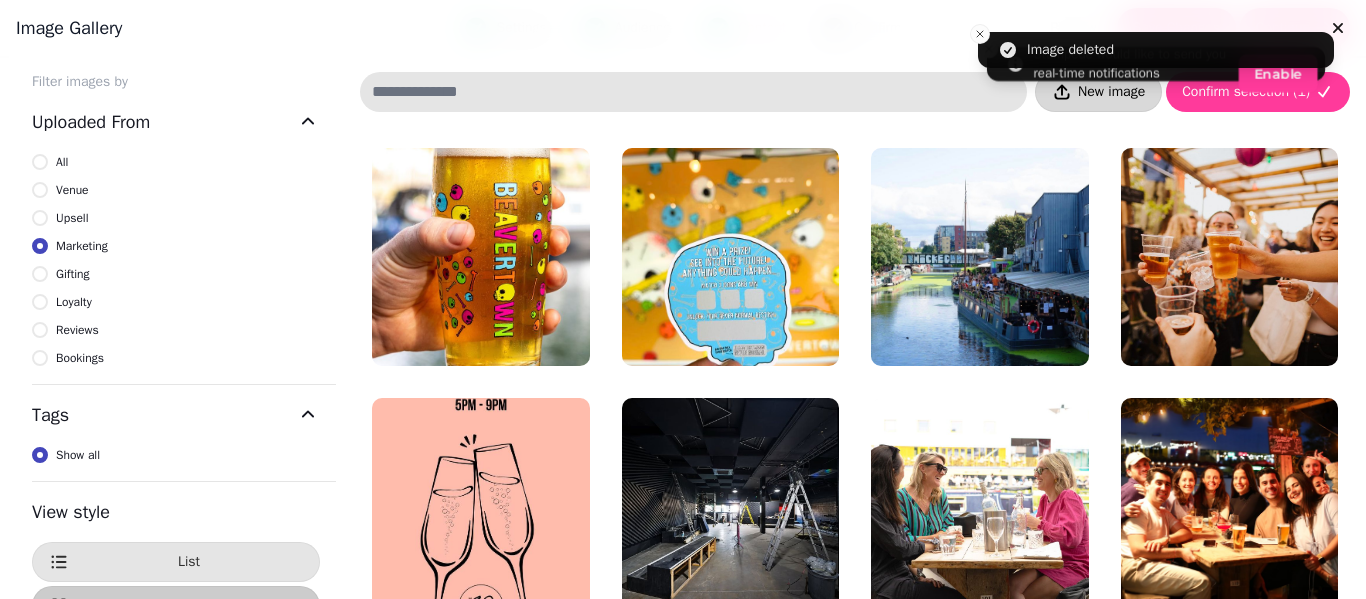 click 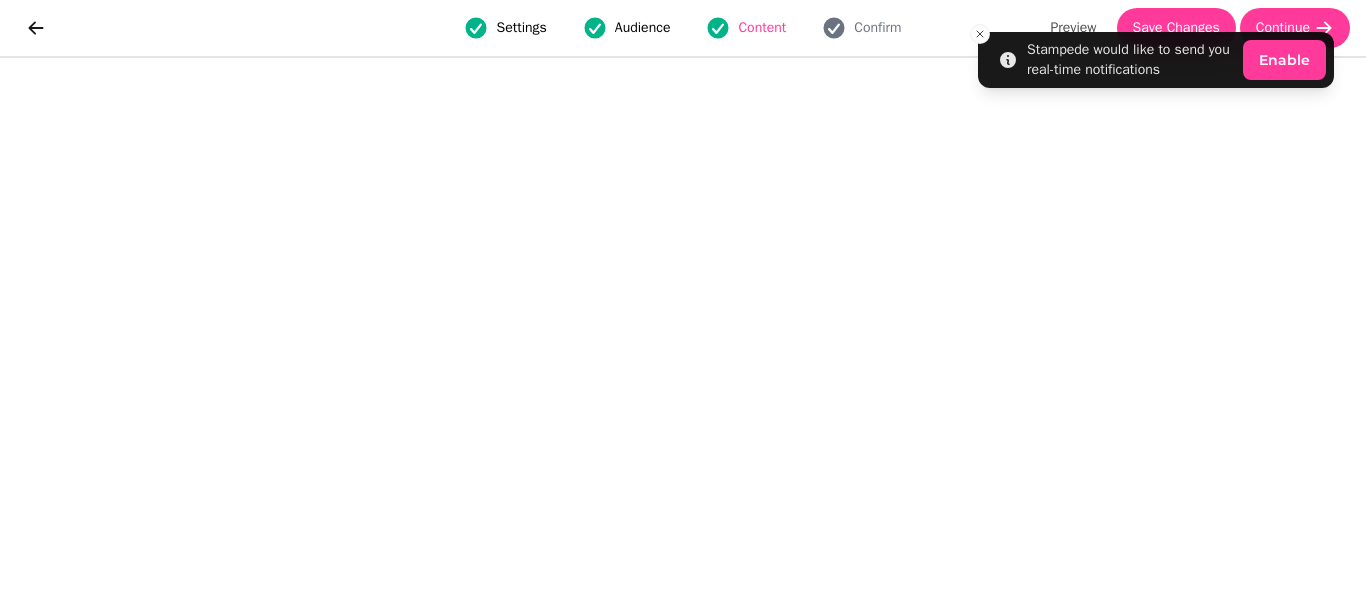 scroll, scrollTop: 21, scrollLeft: 0, axis: vertical 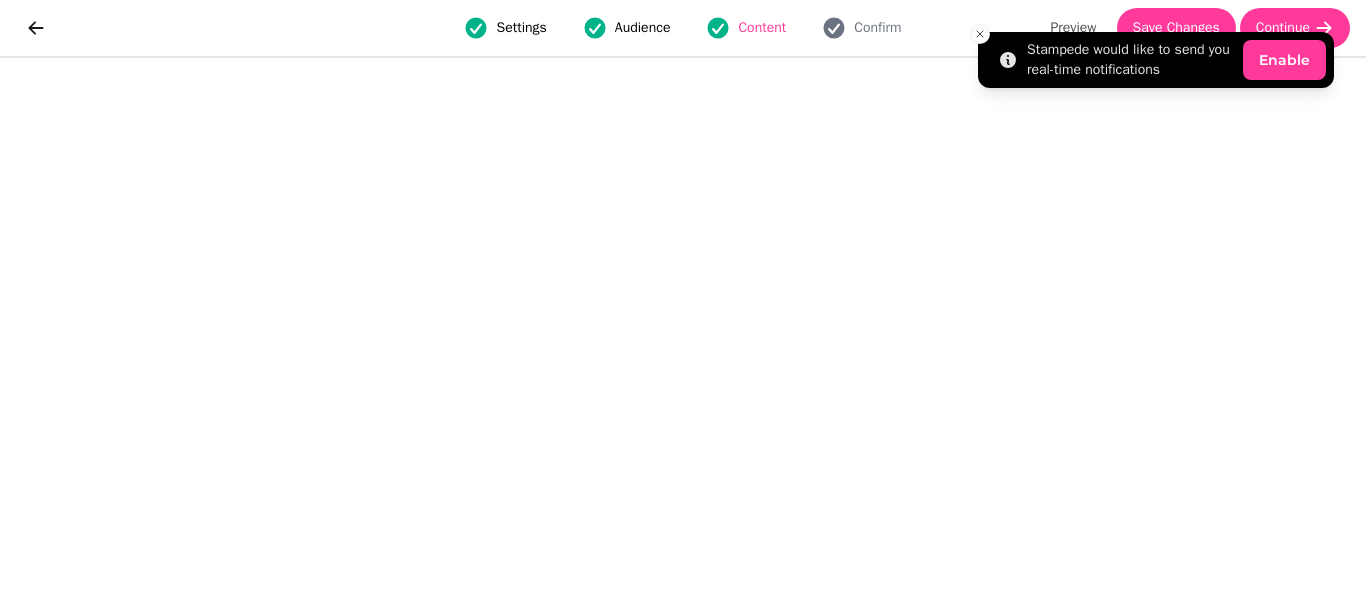 click on "Stampede would like to send you real-time notifications Enable" at bounding box center (1156, 60) 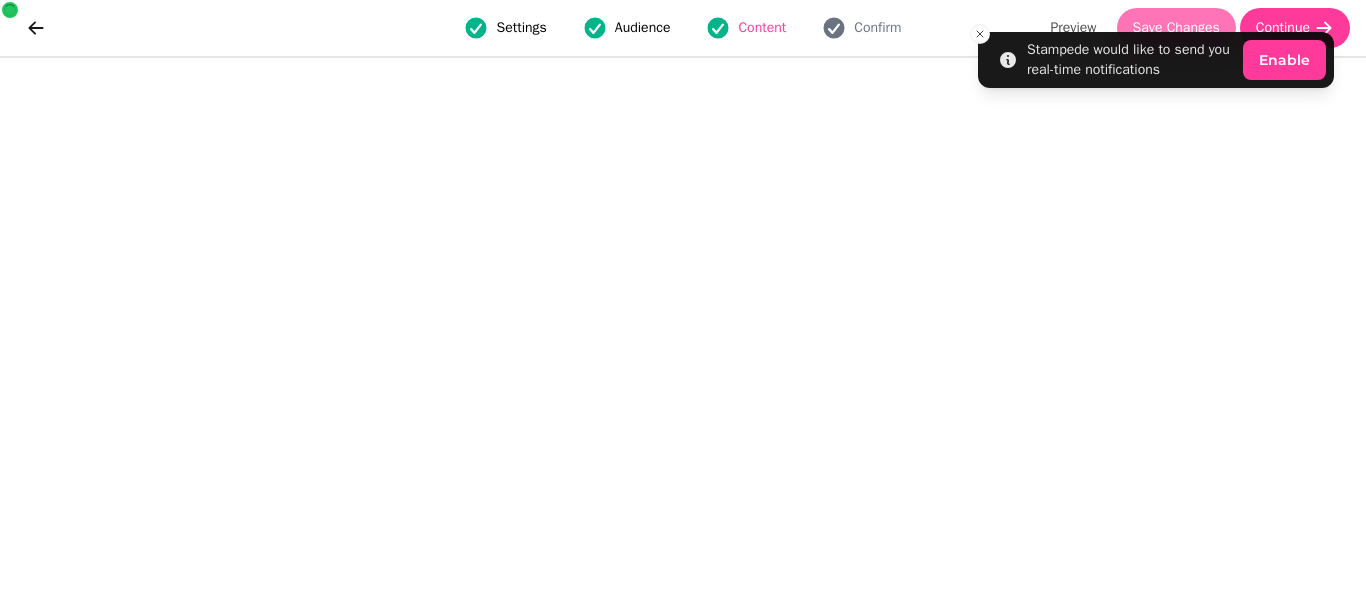 click on "Save Changes" at bounding box center (1176, 28) 